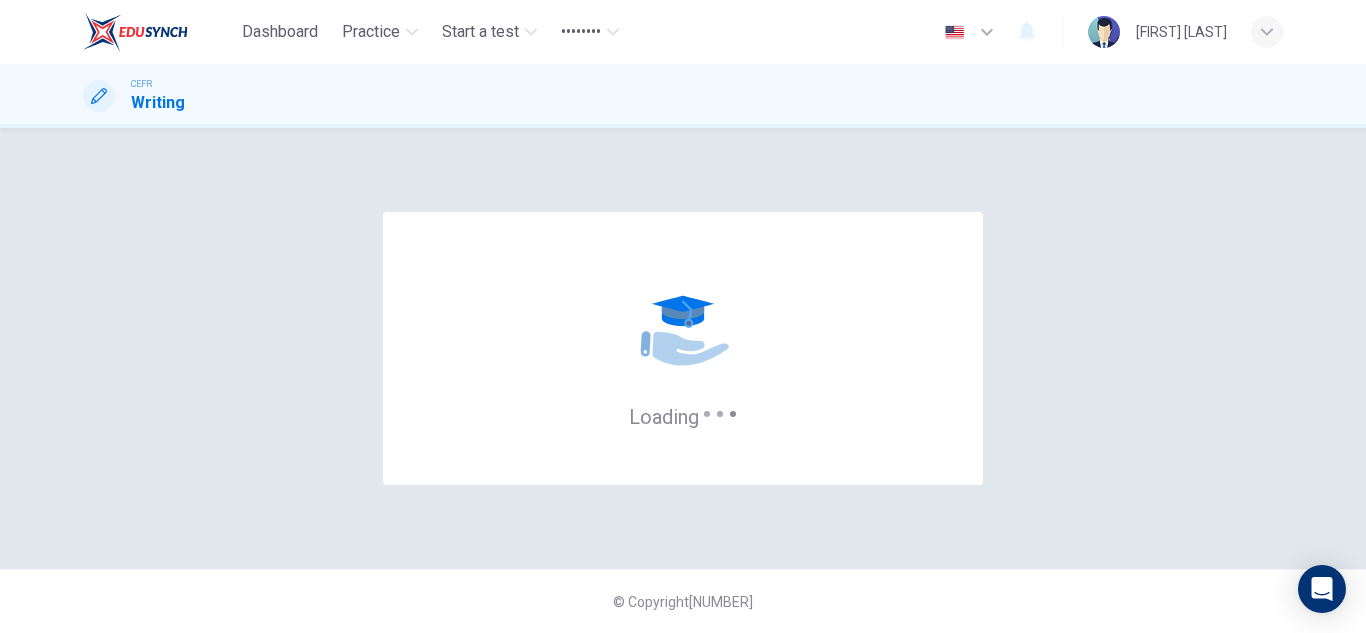 scroll, scrollTop: 0, scrollLeft: 0, axis: both 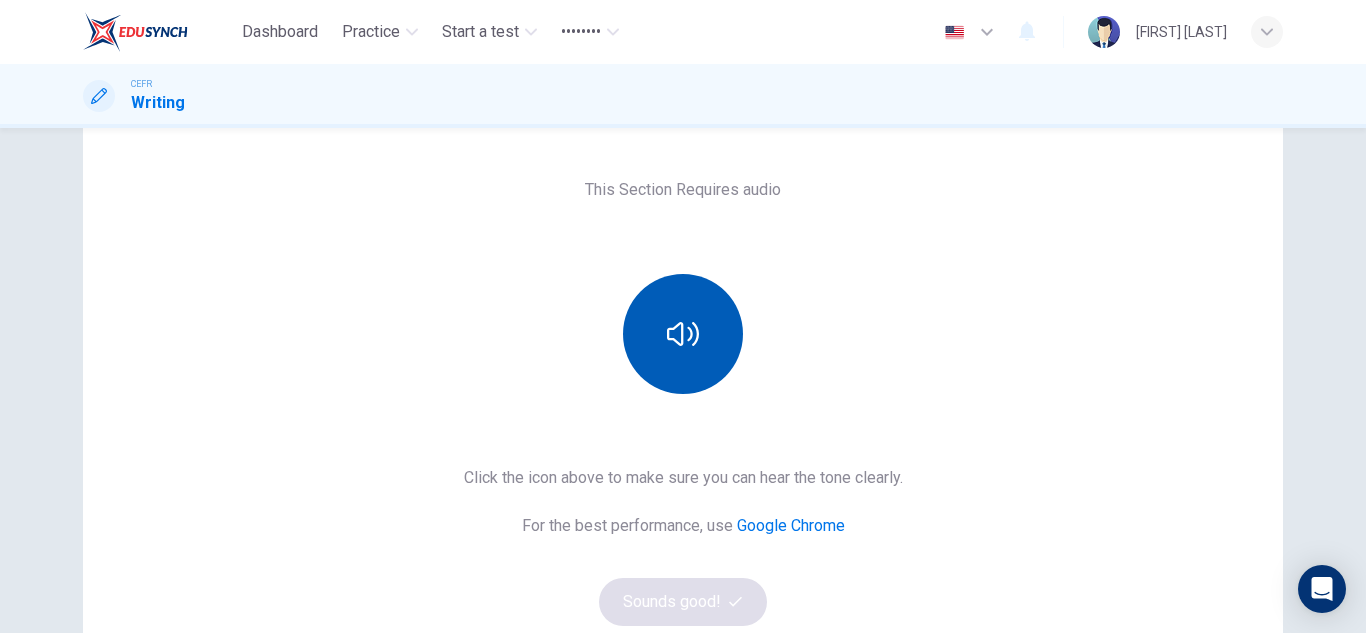 type 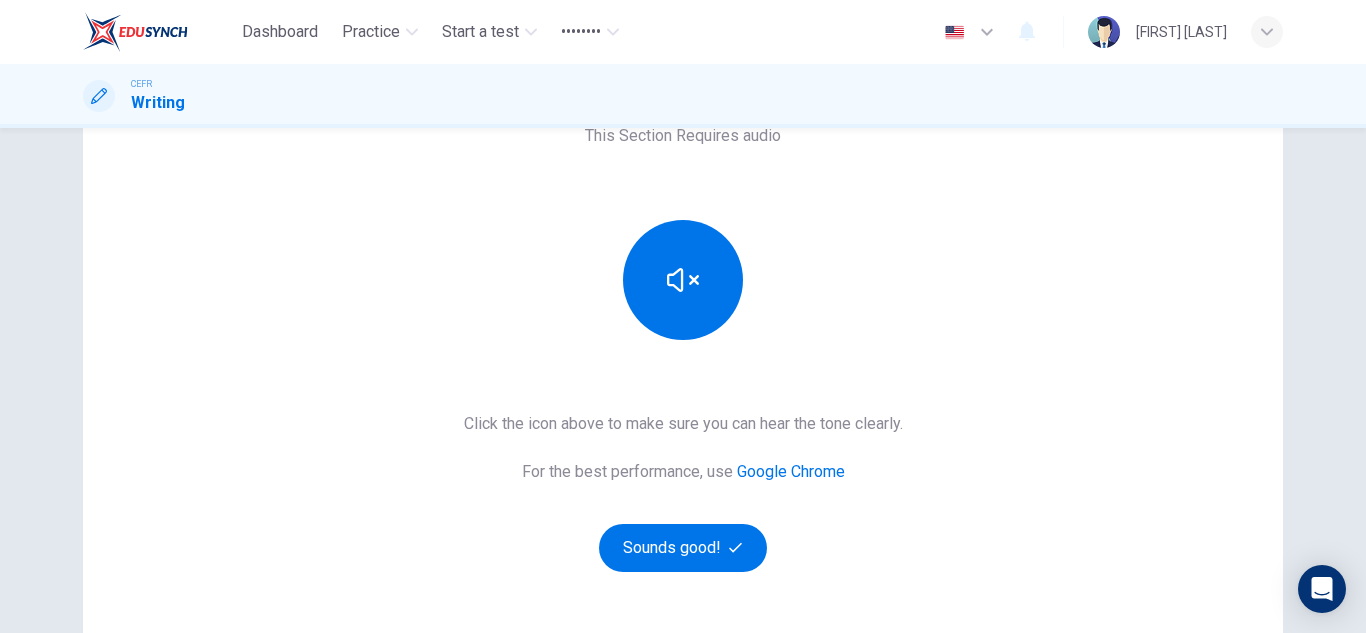 scroll, scrollTop: 176, scrollLeft: 0, axis: vertical 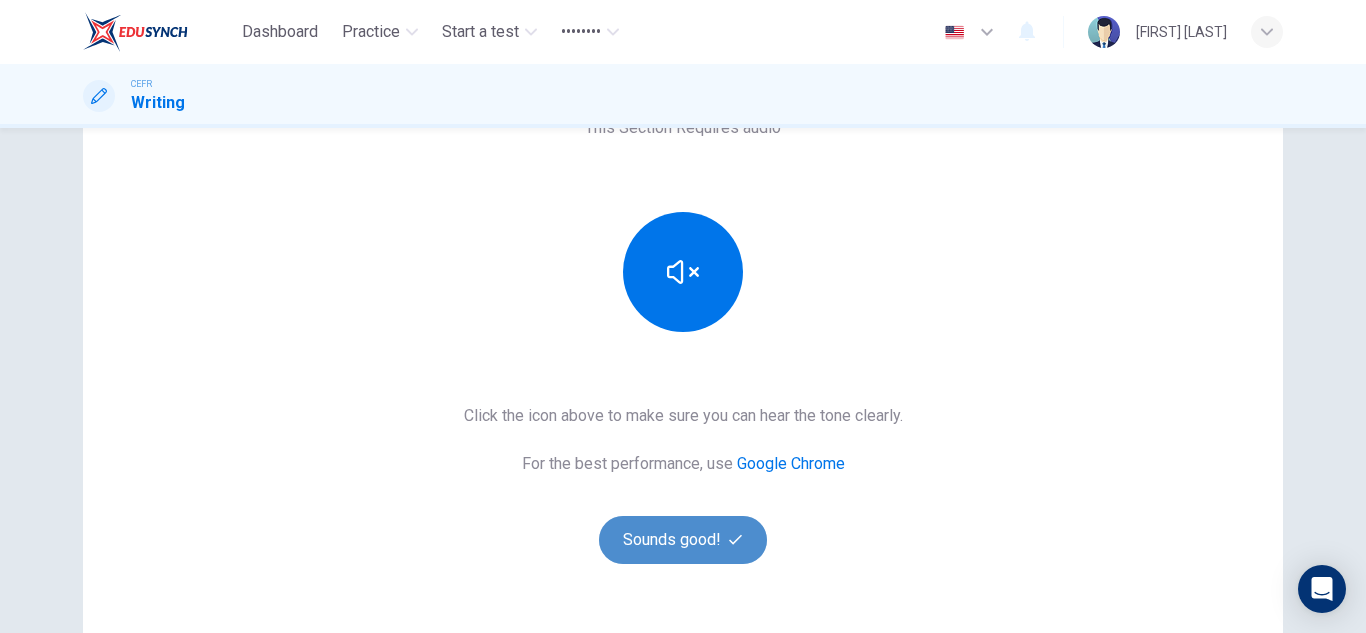 click on "Sounds good!" at bounding box center (683, 540) 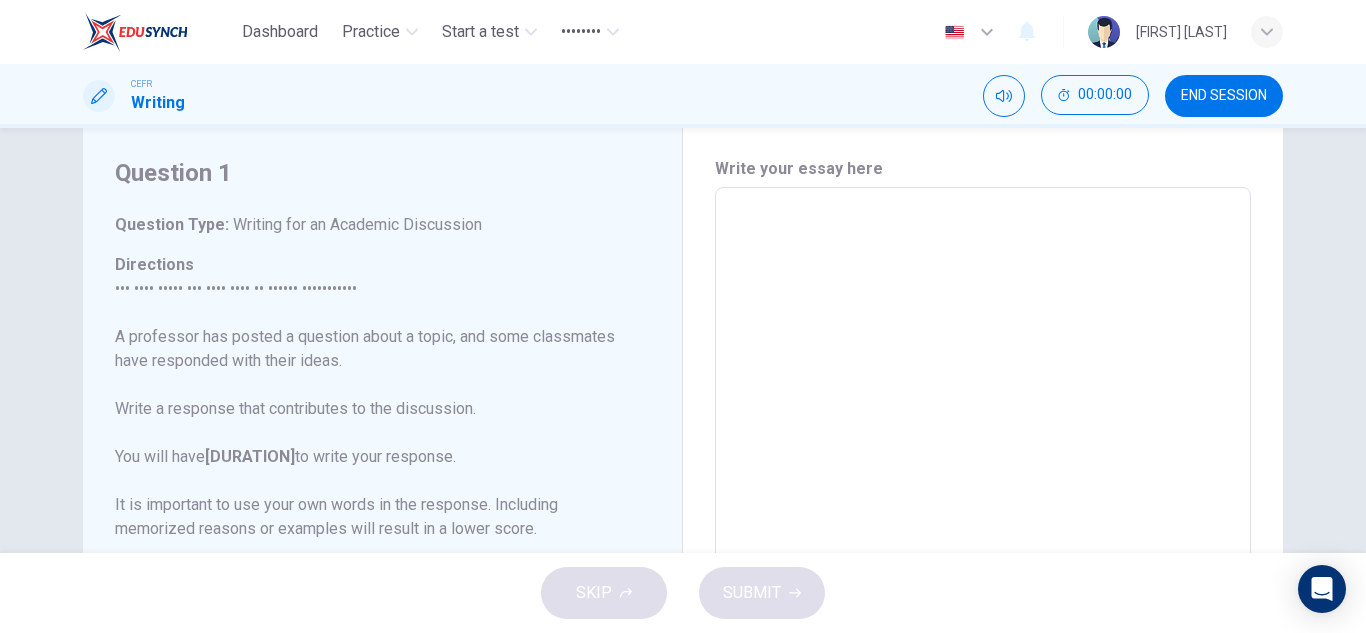 scroll, scrollTop: 23, scrollLeft: 0, axis: vertical 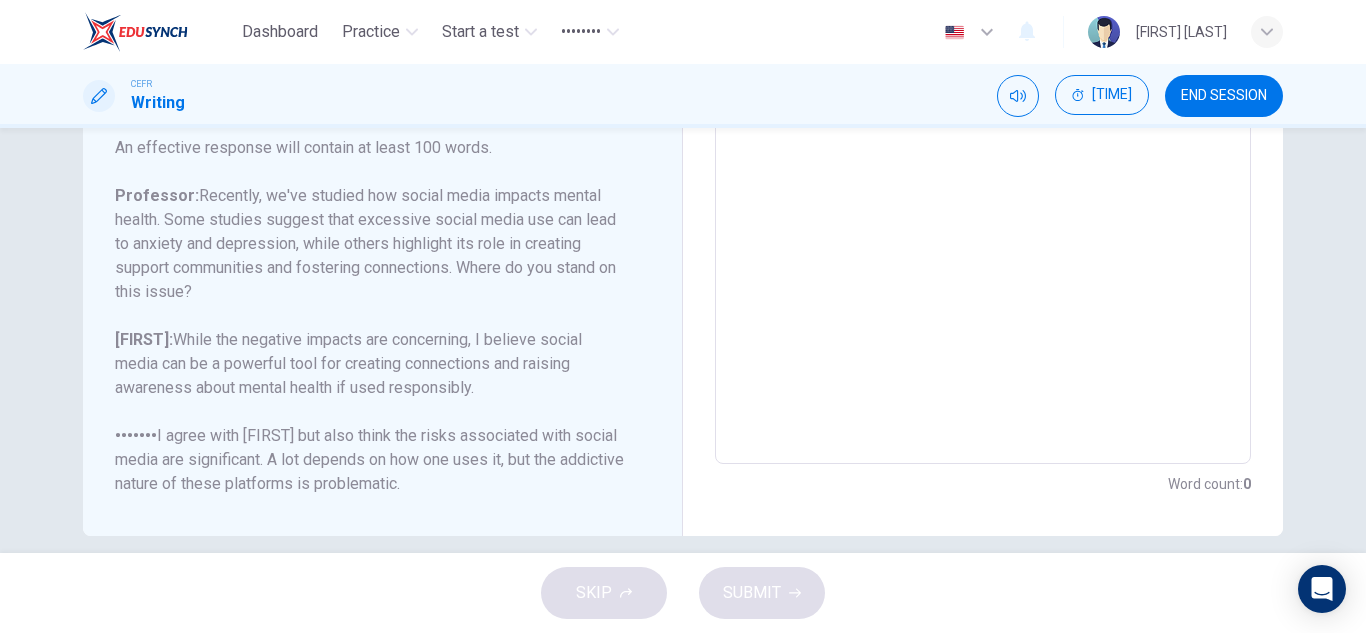 drag, startPoint x: 410, startPoint y: 236, endPoint x: 518, endPoint y: 264, distance: 111.5706 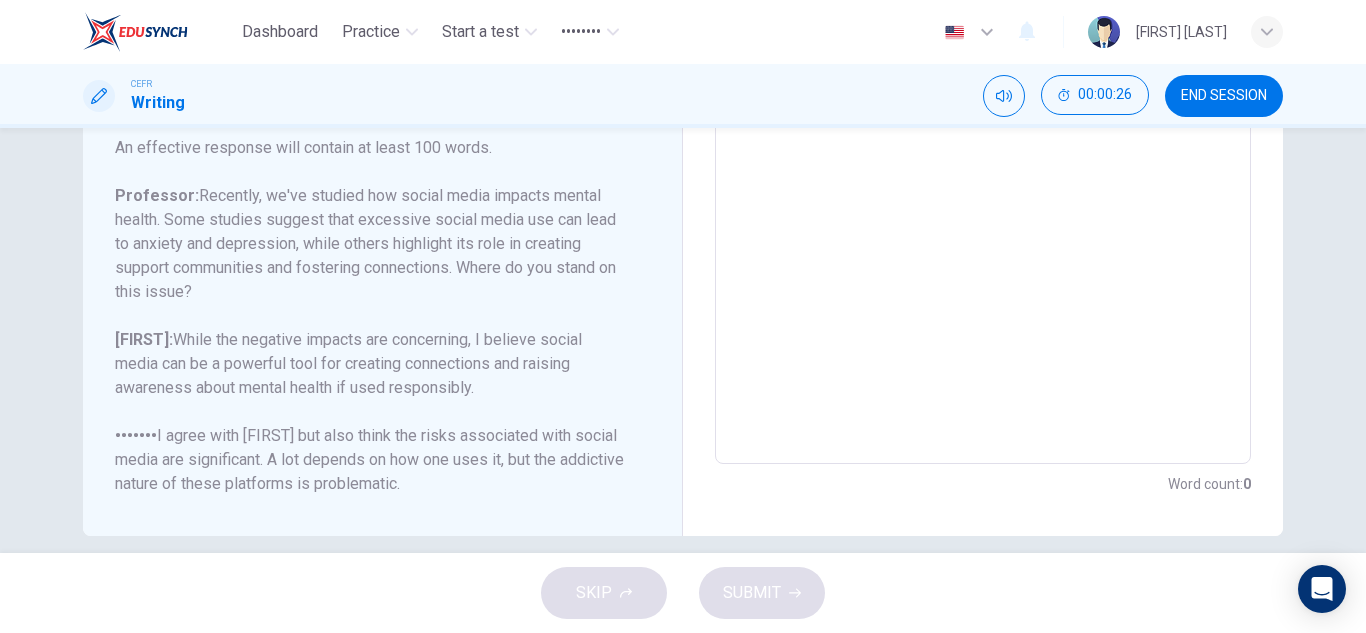 click on "Professor: Recently, we've studied how social media impacts mental health. Some studies suggest that excessive social media use can lead to anxiety and depression, while others highlight its role in creating support communities and fostering connections. Where do you stand on this issue?" at bounding box center (370, 244) 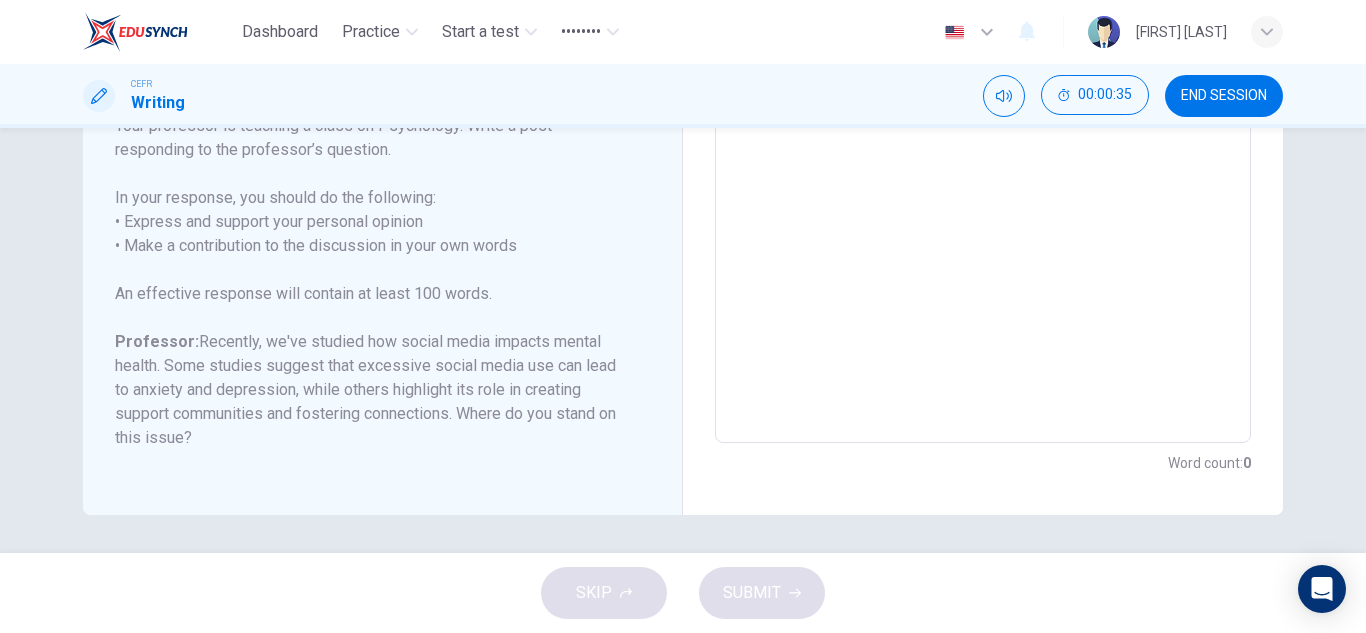 scroll, scrollTop: 0, scrollLeft: 0, axis: both 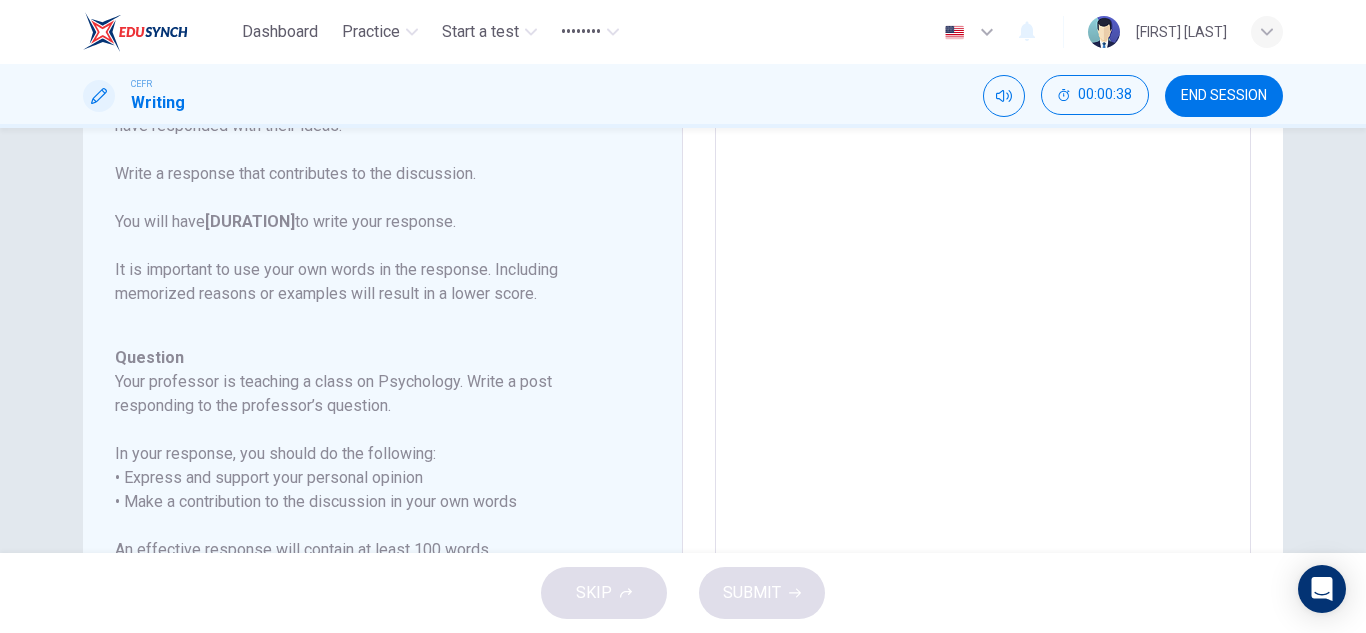 click at bounding box center [983, 286] 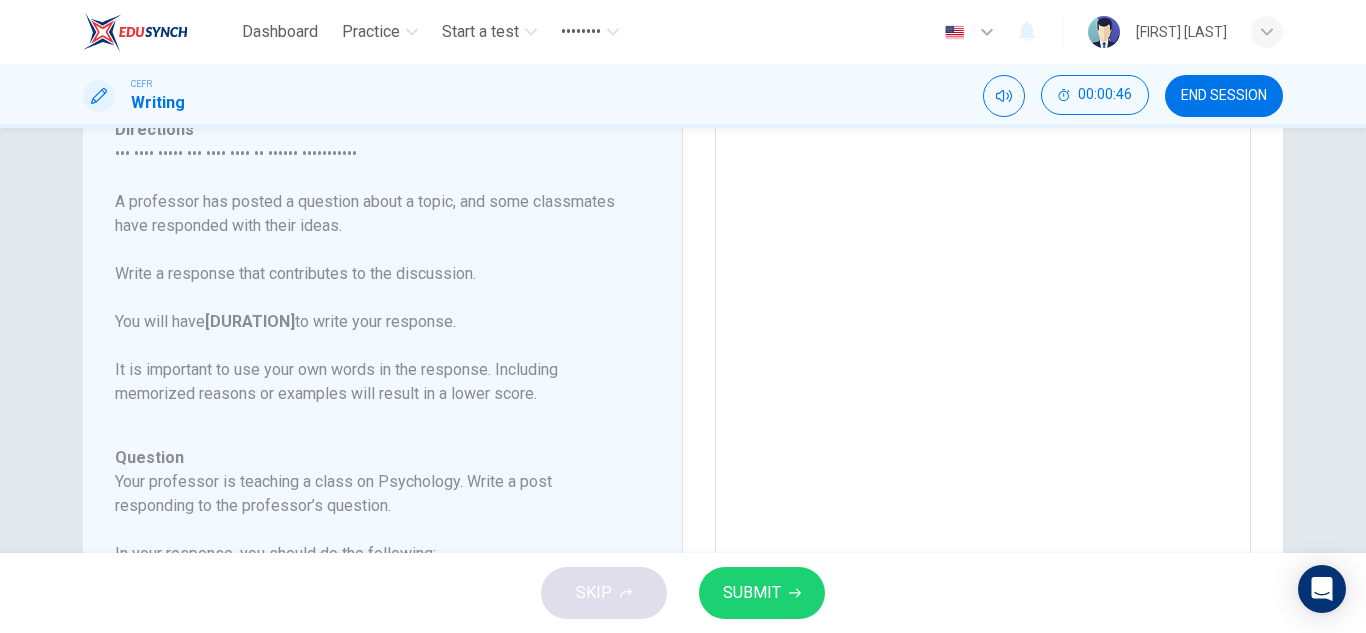 scroll, scrollTop: 187, scrollLeft: 0, axis: vertical 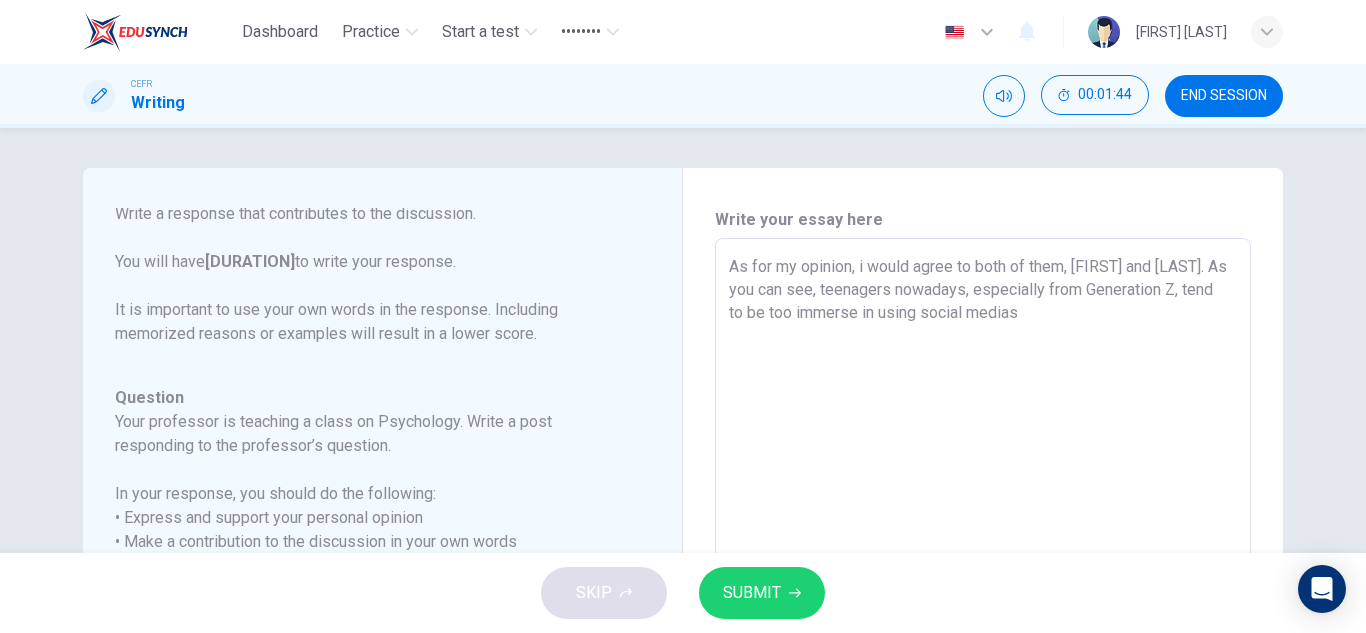 click on "As for my opinion, i would agree to both of them, [FIRST] and [LAST]. As you can see, teenagers nowadays, especially from Generation Z, tend to be too immerse in using social medias" at bounding box center (983, 572) 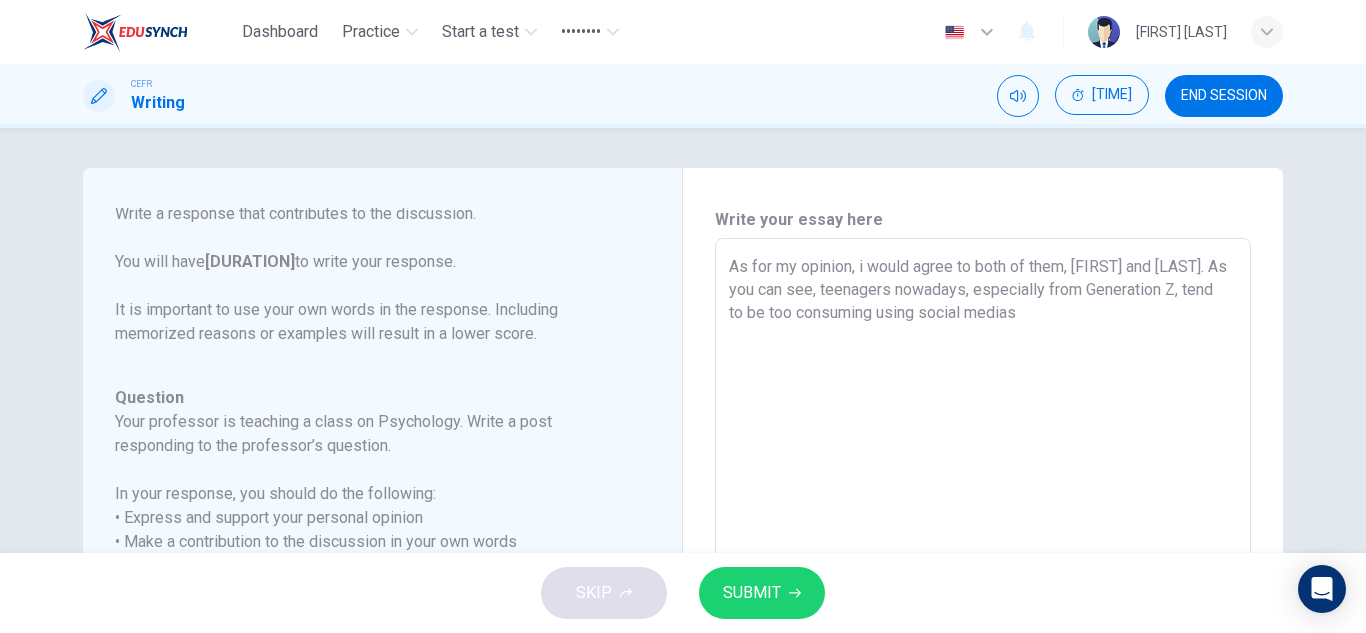 click on "As for my opinion, i would agree to both of them, [FIRST] and [LAST]. As you can see, teenagers nowadays, especially from Generation Z, tend to be too consuming using social medias" at bounding box center [983, 572] 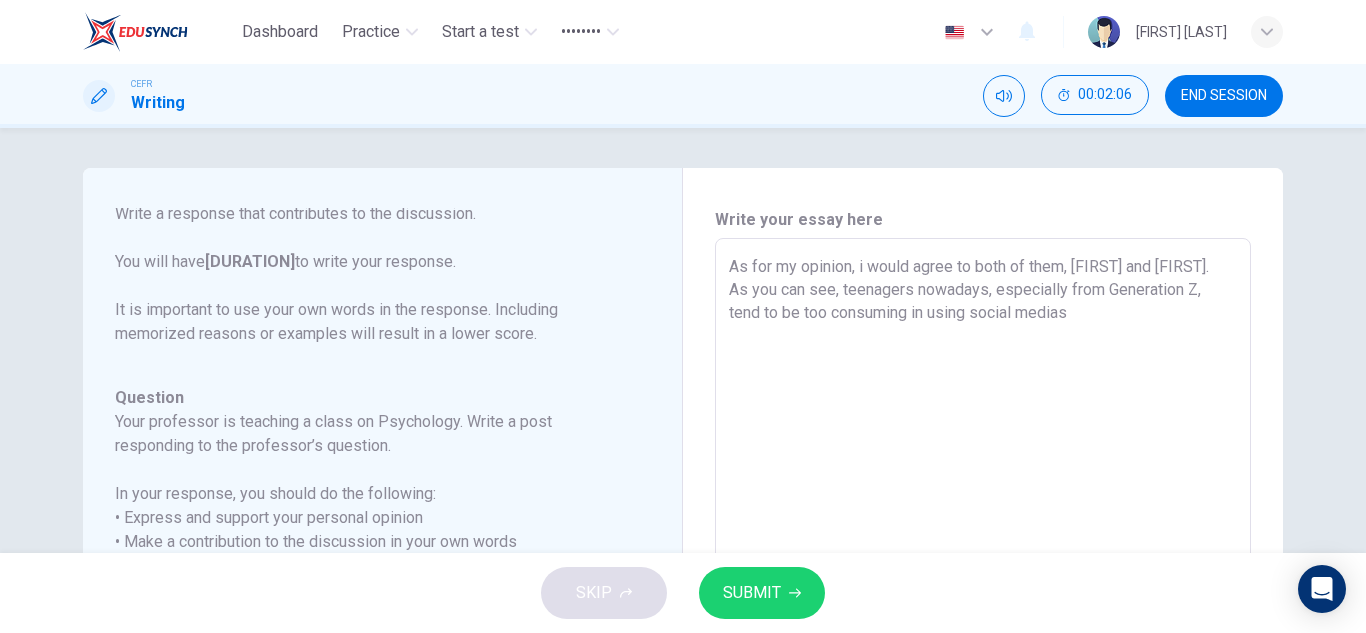 click on "As for my opinion, i would agree to both of them, [FIRST] and [FIRST]. As you can see, teenagers nowadays, especially from Generation Z, tend to be too consuming in using social medias" at bounding box center [983, 572] 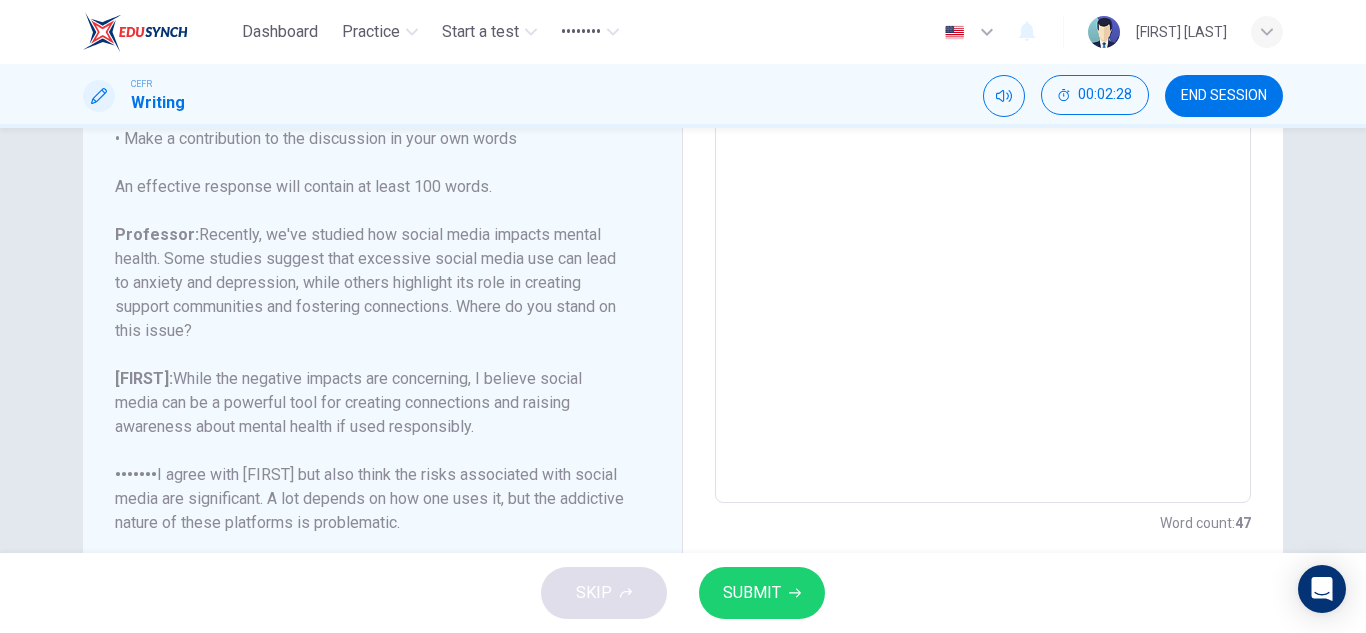 scroll, scrollTop: 411, scrollLeft: 0, axis: vertical 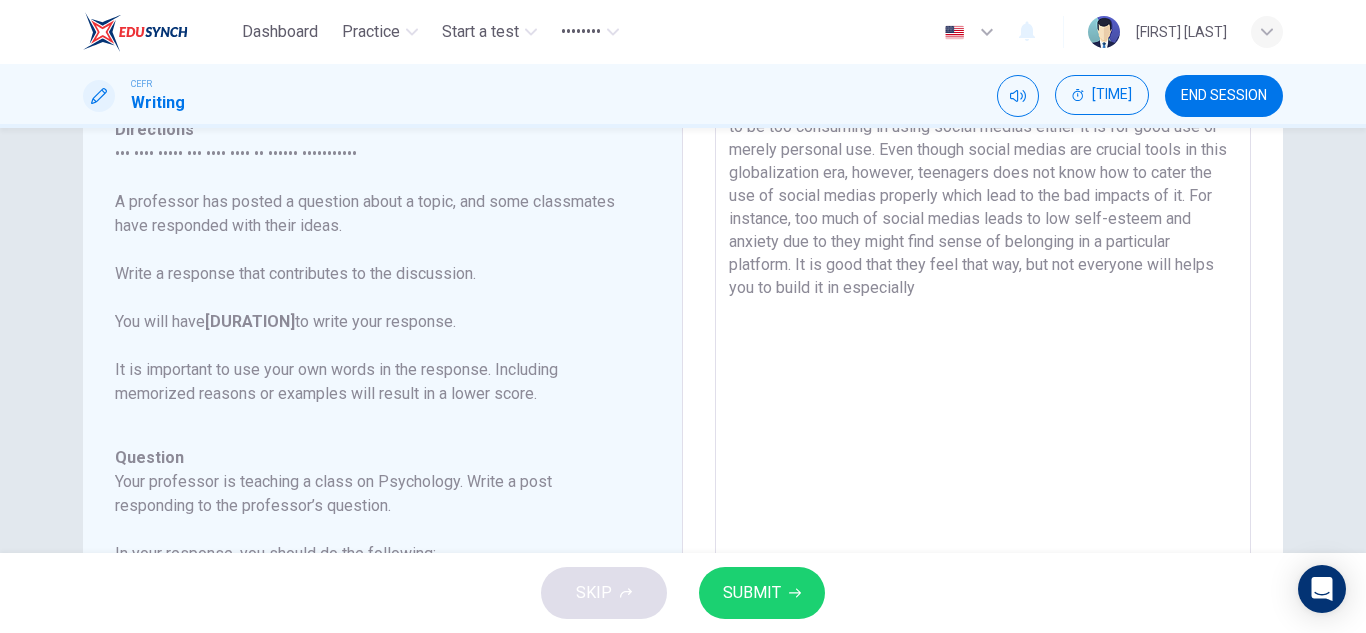 click on "As for my opinion, i would agree to both of them, [FIRST] and [LAST]. As you can see, teenagers nowadays, especially from Generation Z, tend to be too consuming in using social medias either it is for good use or merely personal use. Even though social medias are crucial tools in this globalization era, however, teenagers does not know how to cater the use of social medias properly which lead to the bad impacts of it. For instance, too much of social medias leads to low self-esteem and anxiety due to they might find sense of belonging in a particular platform. It is good that they feel that way, but not everyone will helps you to build it in especially" at bounding box center (983, 386) 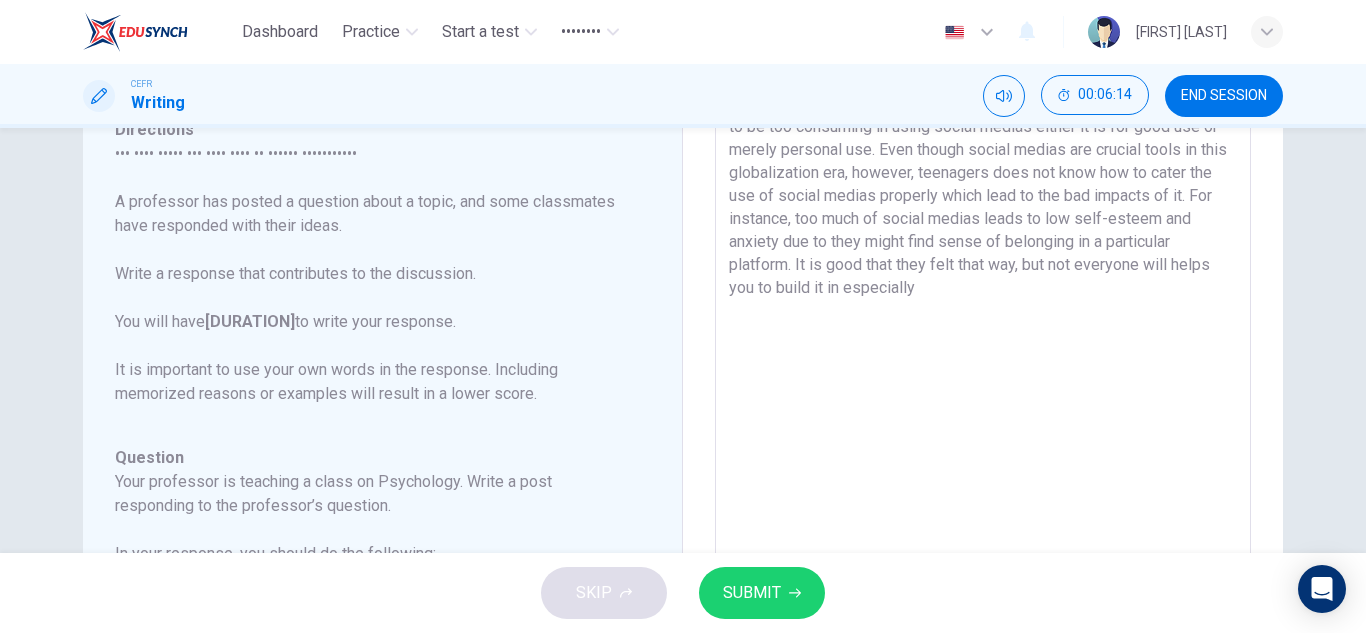 click on "As for my opinion, i would agree to both of them, [FIRST] and [LAST]. As you can see, teenagers nowadays, especially from Generation Z, tend to be too consuming in using social medias either it is for good use or merely personal use. Even though social medias are crucial tools in this globalization era, however, teenagers does not know how to cater the use of social medias properly which lead to the bad impacts of it. For instance, too much of social medias leads to low self-esteem and anxiety due to they might find sense of belonging in a particular platform. It is good that they felt that way, but not everyone will helps you to build it in especially" at bounding box center (983, 386) 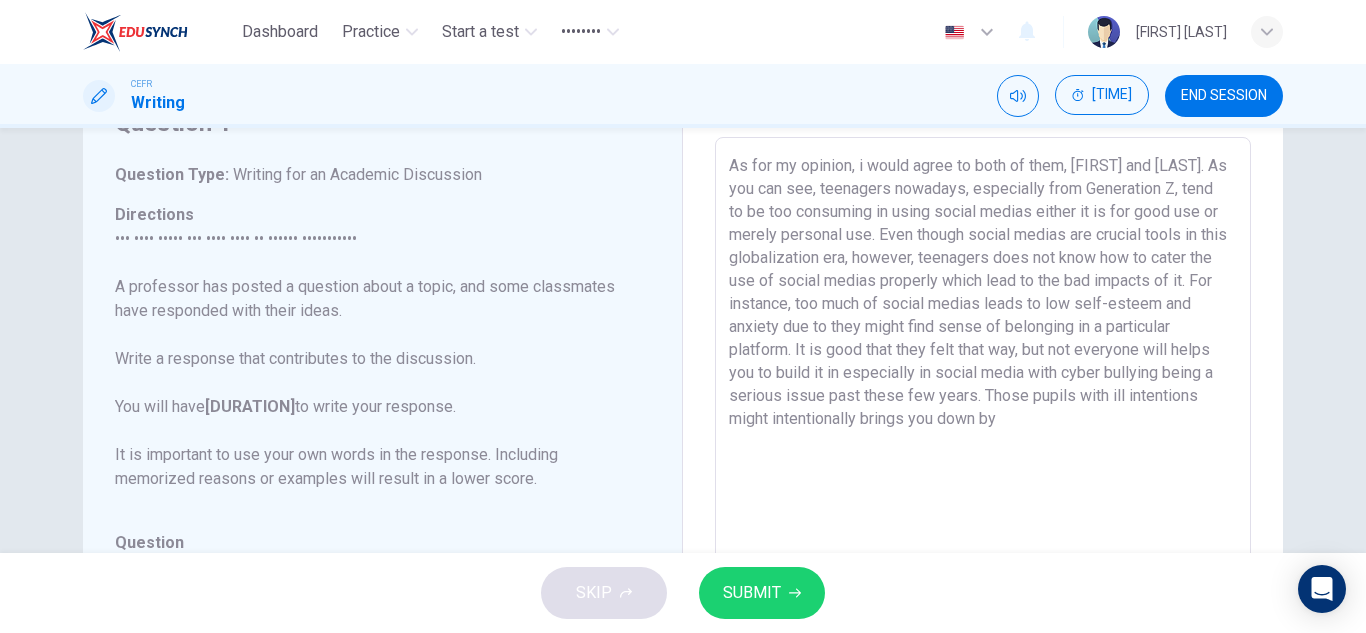 scroll, scrollTop: 100, scrollLeft: 0, axis: vertical 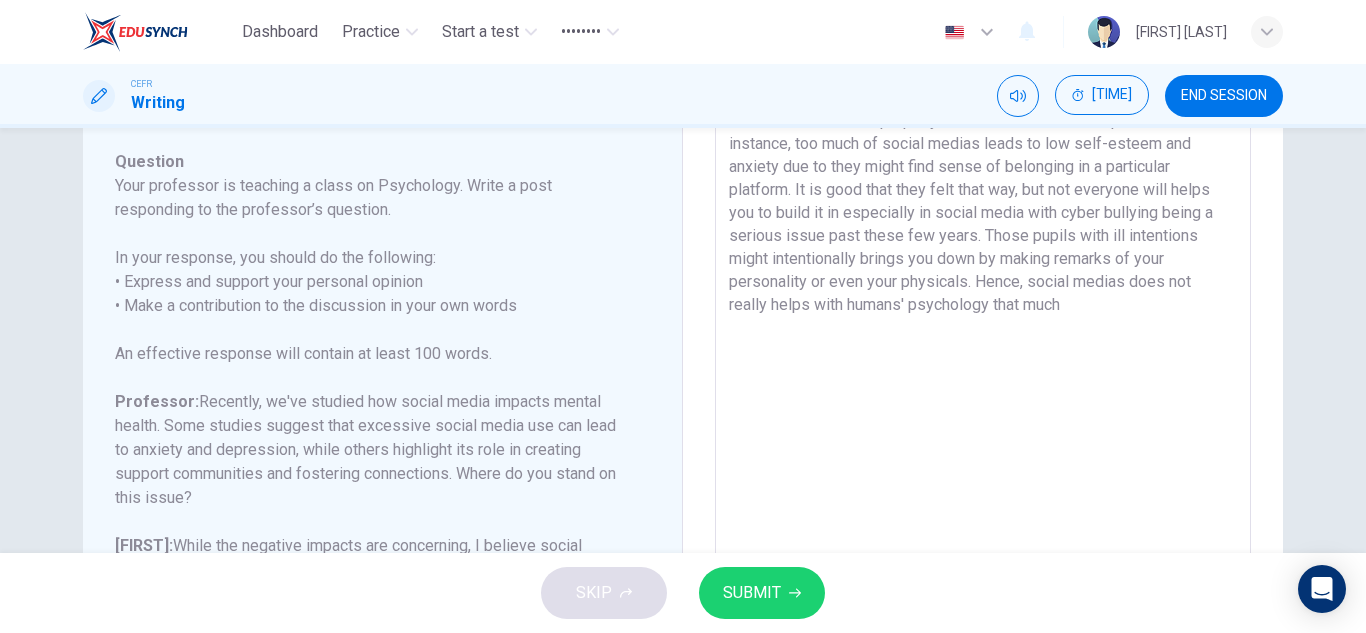 click on "As for my opinion, i would agree to both of them, [FIRST] and [LAST]. As you can see, teenagers nowadays, especially from Generation Z, tend to be too consuming in using social medias either it is for good use or merely personal use. Even though social medias are crucial tools in this globalization era, however, teenagers does not know how to cater the use of social medias properly which lead to the bad impacts of it. For instance, too much of social medias leads to low self-esteem and anxiety due to they might find sense of belonging in a particular platform. It is good that they felt that way, but not everyone will helps you to build it in especially in social media with cyber bullying being a serious issue past these few years. Those pupils with ill intentions might intentionally brings you down by making remarks of your personality or even your physicals. Hence, social medias does not really helps with humans' psychology that much" at bounding box center [983, 311] 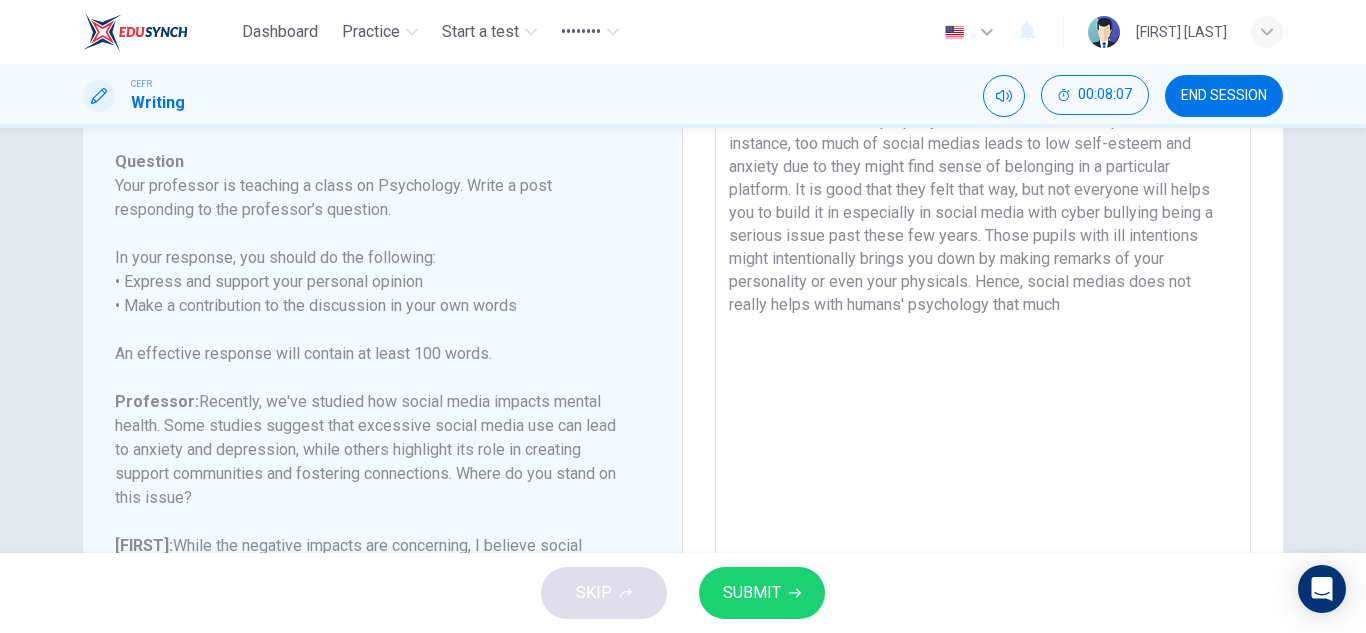 drag, startPoint x: 1025, startPoint y: 283, endPoint x: 1149, endPoint y: 303, distance: 125.60255 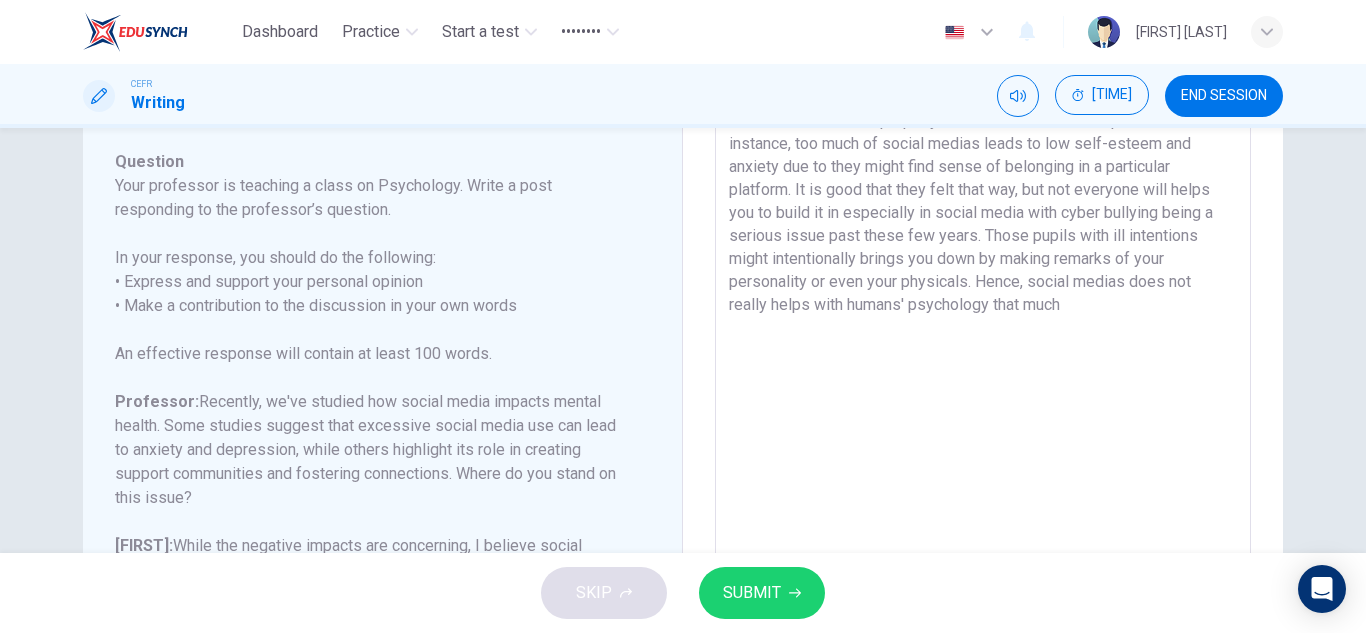 click on "As for my opinion, i would agree to both of them, [FIRST] and [LAST]. As you can see, teenagers nowadays, especially from Generation Z, tend to be too consuming in using social medias either it is for good use or merely personal use. Even though social medias are crucial tools in this globalization era, however, teenagers does not know how to cater the use of social medias properly which lead to the bad impacts of it. For instance, too much of social medias leads to low self-esteem and anxiety due to they might find sense of belonging in a particular platform. It is good that they felt that way, but not everyone will helps you to build it in especially in social media with cyber bullying being a serious issue past these few years. Those pupils with ill intentions might intentionally brings you down by making remarks of your personality or even your physicals. Hence, social medias does not really helps with humans' psychology that much" at bounding box center [983, 311] 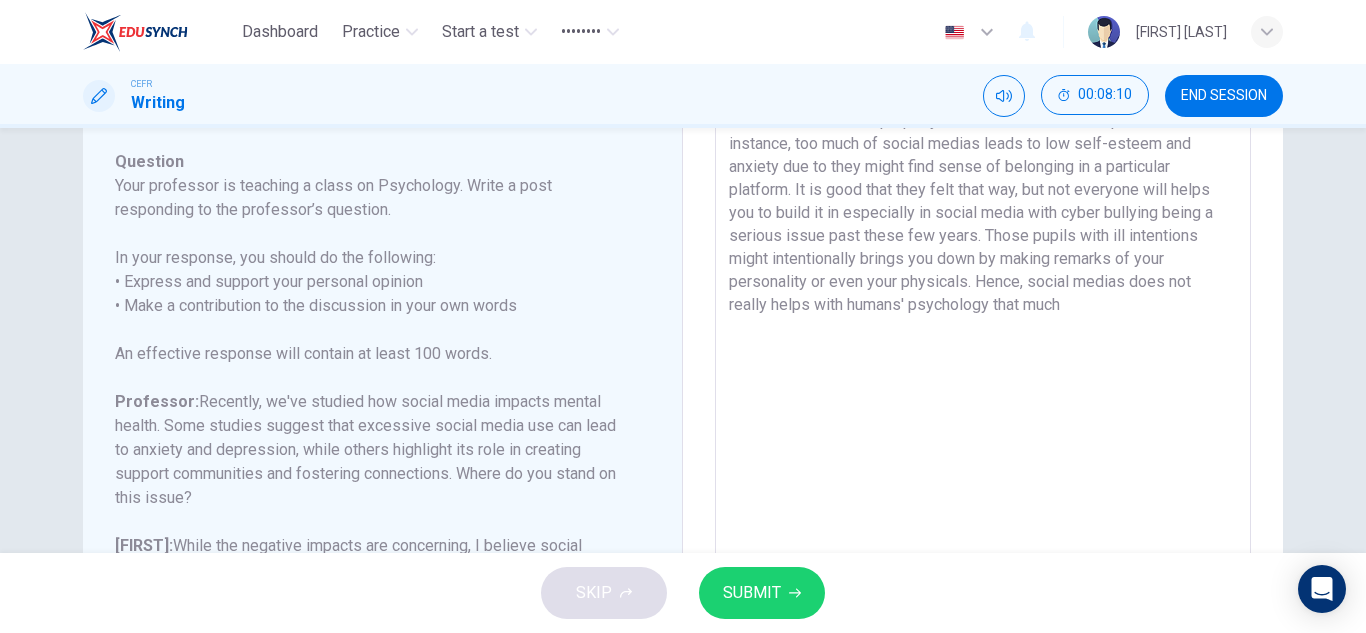 click on "As for my opinion, i would agree to both of them, [FIRST] and [LAST]. As you can see, teenagers nowadays, especially from Generation Z, tend to be too consuming in using social medias either it is for good use or merely personal use. Even though social medias are crucial tools in this globalization era, however, teenagers does not know how to cater the use of social medias properly which lead to the bad impacts of it. For instance, too much of social medias leads to low self-esteem and anxiety due to they might find sense of belonging in a particular platform. It is good that they felt that way, but not everyone will helps you to build it in especially in social media with cyber bullying being a serious issue past these few years. Those pupils with ill intentions might intentionally brings you down by making remarks of your personality or even your physicals. Hence, social medias does not really helps with humans' psychology that much" at bounding box center (983, 311) 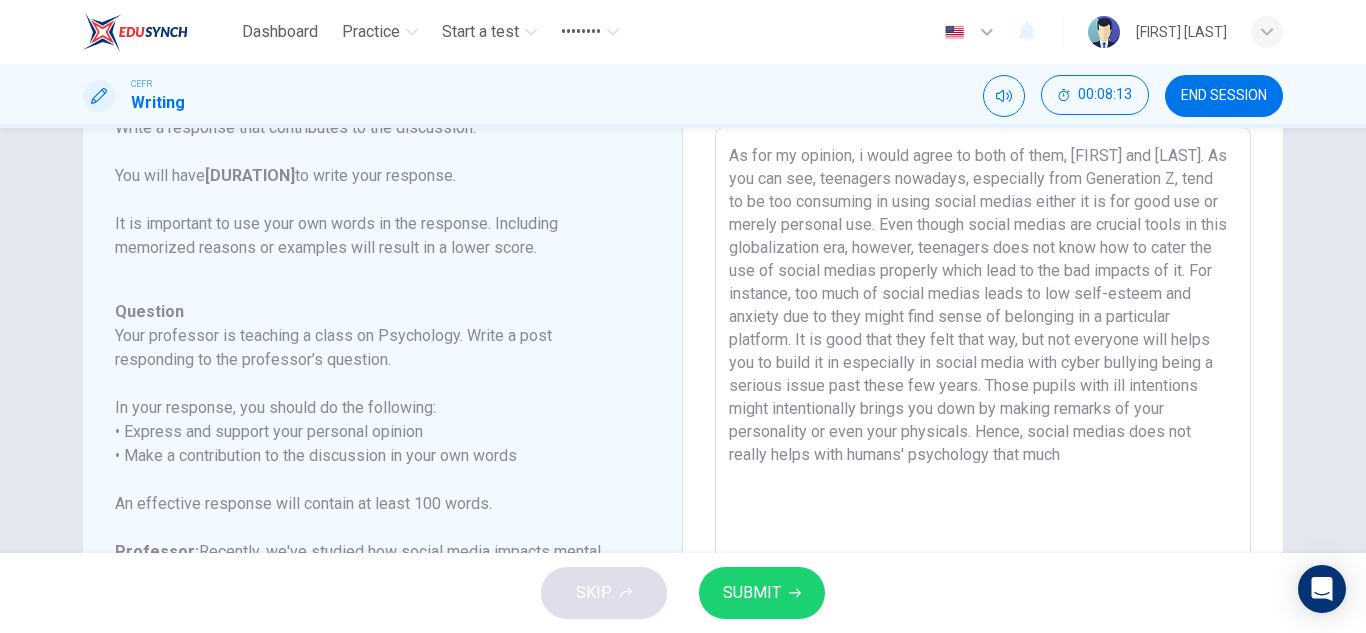 scroll, scrollTop: 0, scrollLeft: 0, axis: both 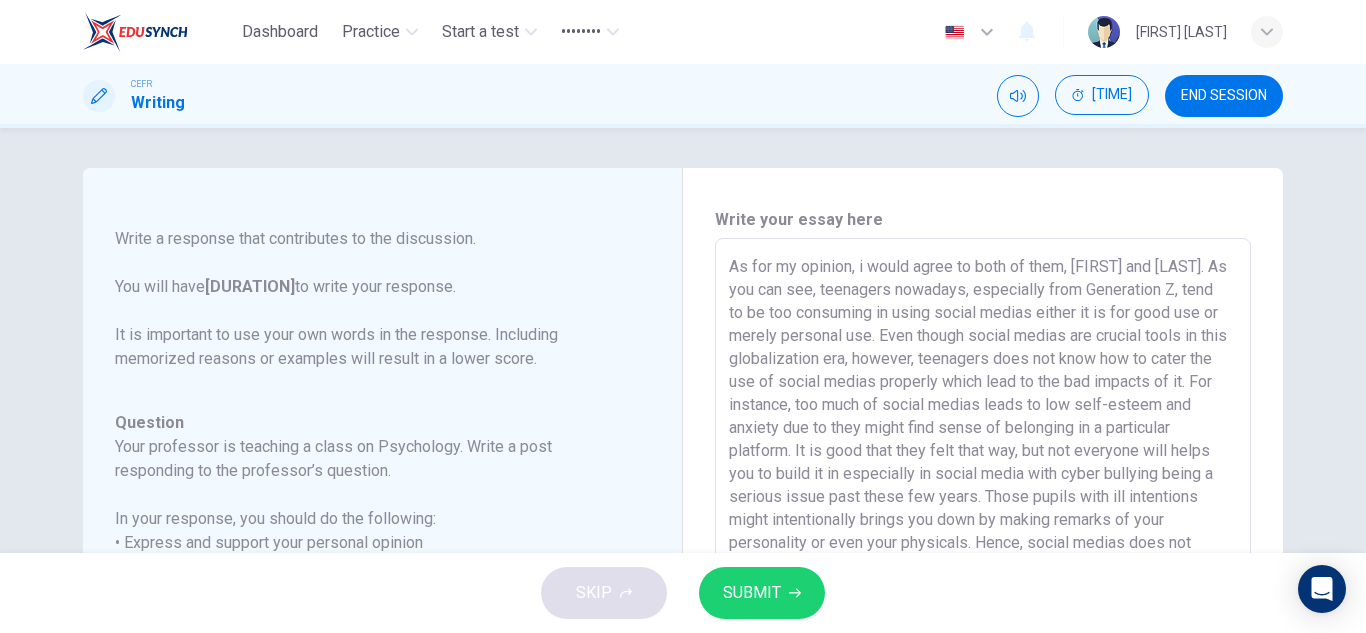 drag, startPoint x: 1108, startPoint y: 309, endPoint x: 1047, endPoint y: 353, distance: 75.21303 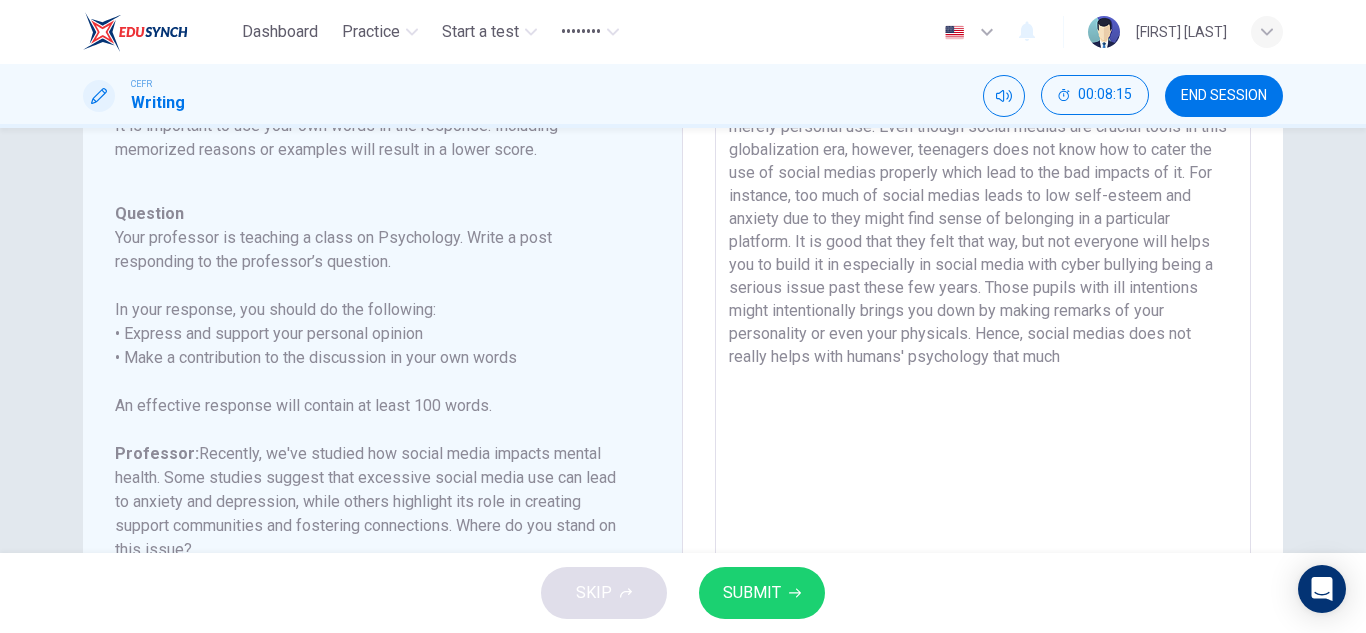 scroll, scrollTop: 211, scrollLeft: 0, axis: vertical 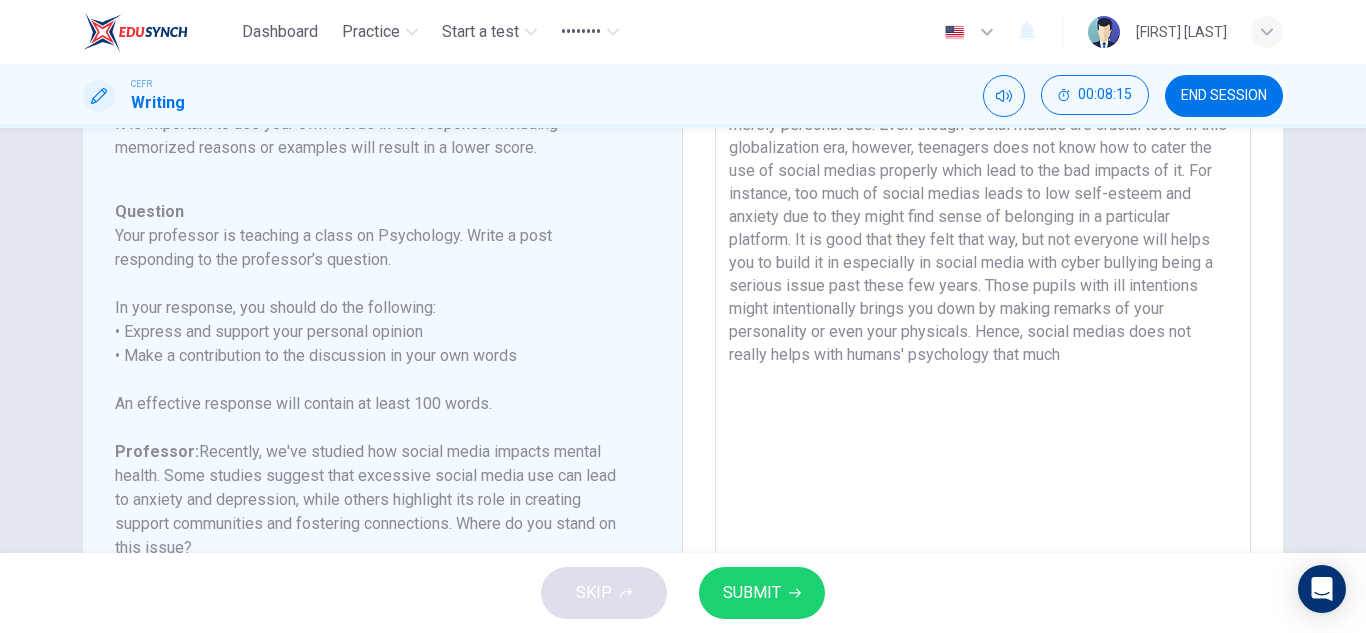 click on "As for my opinion, i would agree to both of them, [FIRST] and [LAST]. As you can see, teenagers nowadays, especially from Generation Z, tend to be too consuming in using social medias either it is for good use or merely personal use. Even though social medias are crucial tools in this globalization era, however, teenagers does not know how to cater the use of social medias properly which lead to the bad impacts of it. For instance, too much of social medias leads to low self-esteem and anxiety due to they might find sense of belonging in a particular platform. It is good that they felt that way, but not everyone will helps you to build it in especially in social media with cyber bullying being a serious issue past these few years. Those pupils with ill intentions might intentionally brings you down by making remarks of your personality or even your physicals. Hence, social medias does not really helps with humans' psychology that much" at bounding box center [983, 361] 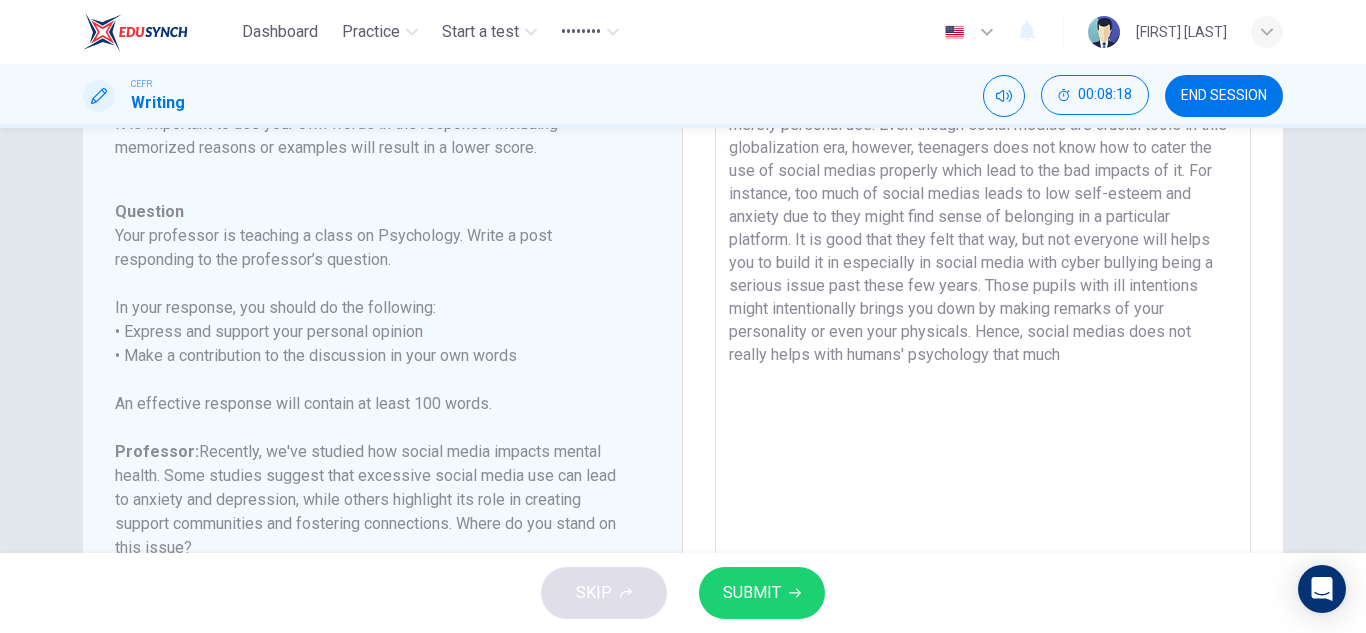 drag, startPoint x: 1080, startPoint y: 364, endPoint x: 1019, endPoint y: 341, distance: 65.192024 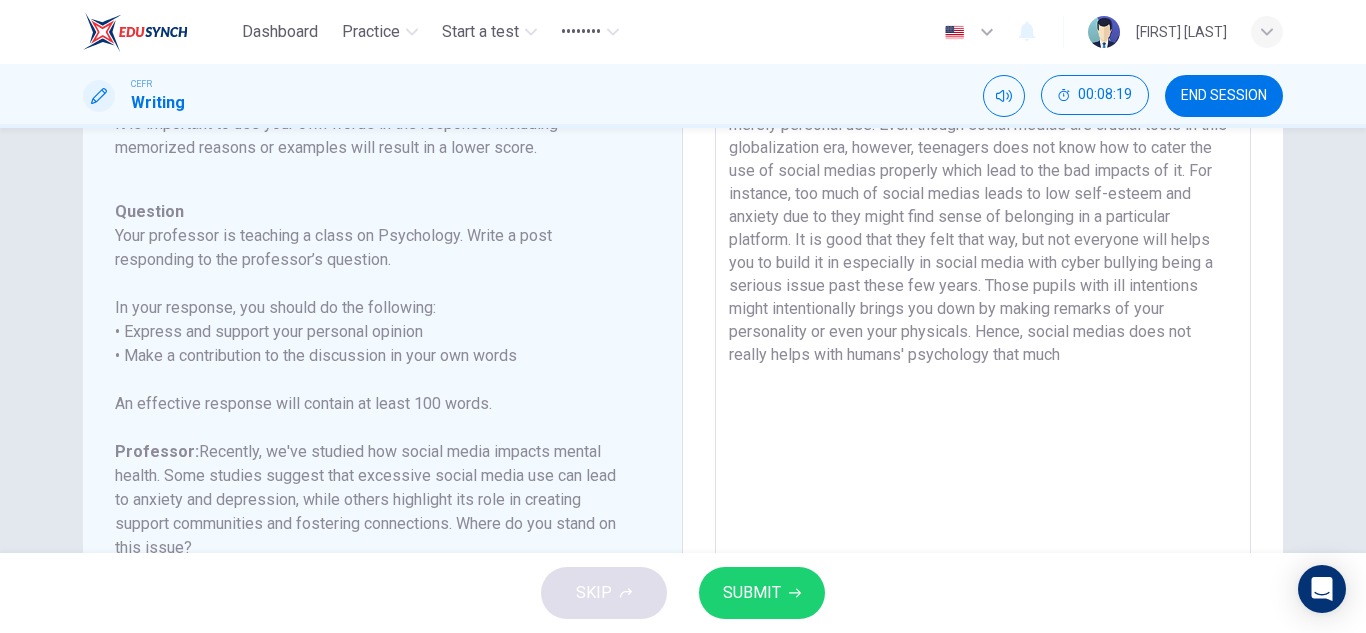 click on "As for my opinion, i would agree to both of them, [FIRST] and [LAST]. As you can see, teenagers nowadays, especially from Generation Z, tend to be too consuming in using social medias either it is for good use or merely personal use. Even though social medias are crucial tools in this globalization era, however, teenagers does not know how to cater the use of social medias properly which lead to the bad impacts of it. For instance, too much of social medias leads to low self-esteem and anxiety due to they might find sense of belonging in a particular platform. It is good that they felt that way, but not everyone will helps you to build it in especially in social media with cyber bullying being a serious issue past these few years. Those pupils with ill intentions might intentionally brings you down by making remarks of your personality or even your physicals. Hence, social medias does not really helps with humans' psychology that much" at bounding box center (983, 361) 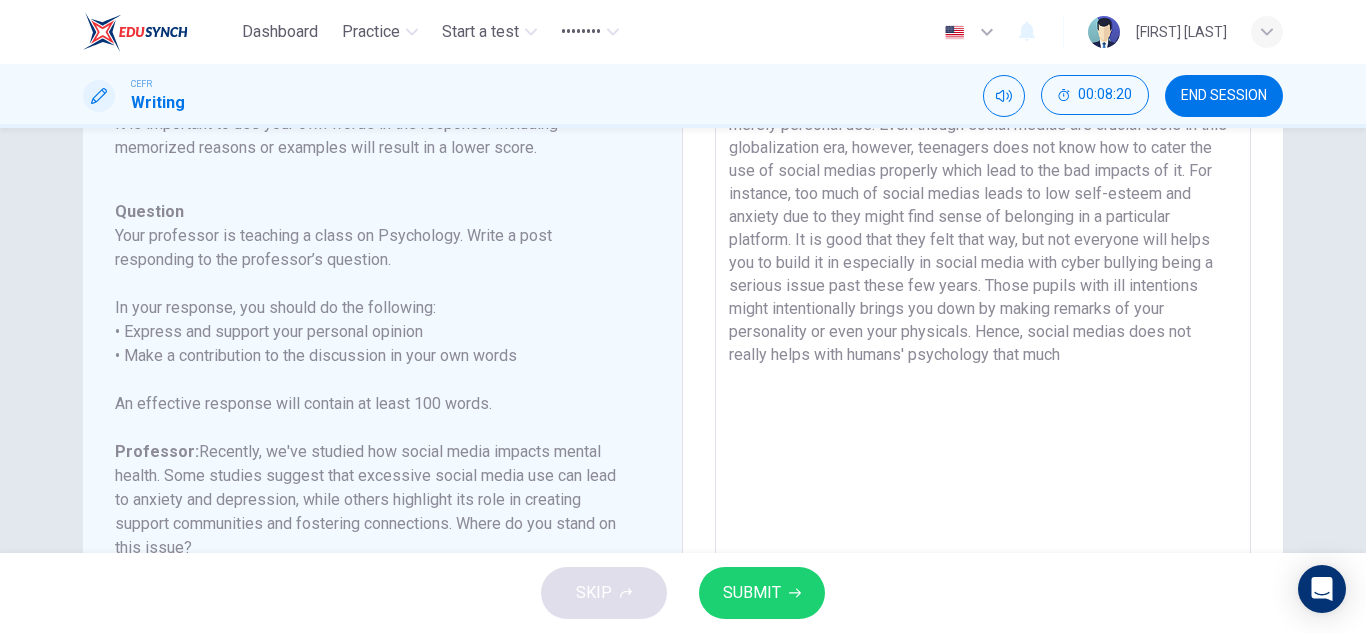 drag, startPoint x: 1021, startPoint y: 340, endPoint x: 1121, endPoint y: 354, distance: 100.97524 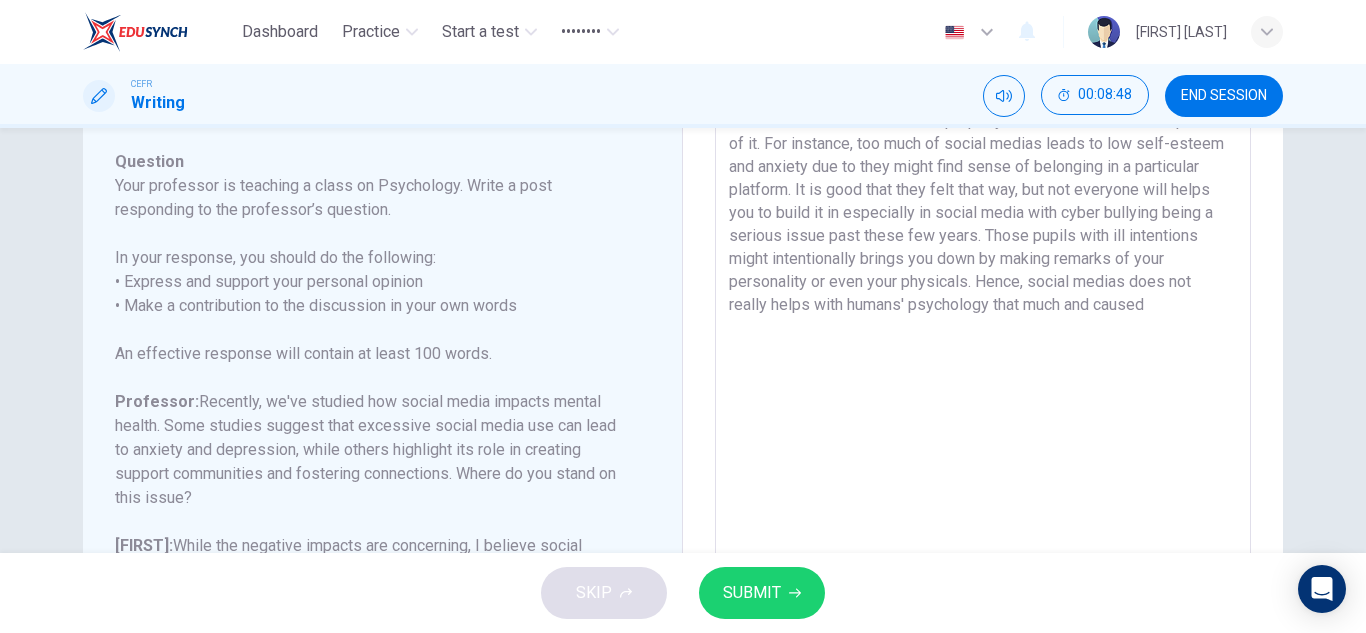 scroll, scrollTop: 259, scrollLeft: 0, axis: vertical 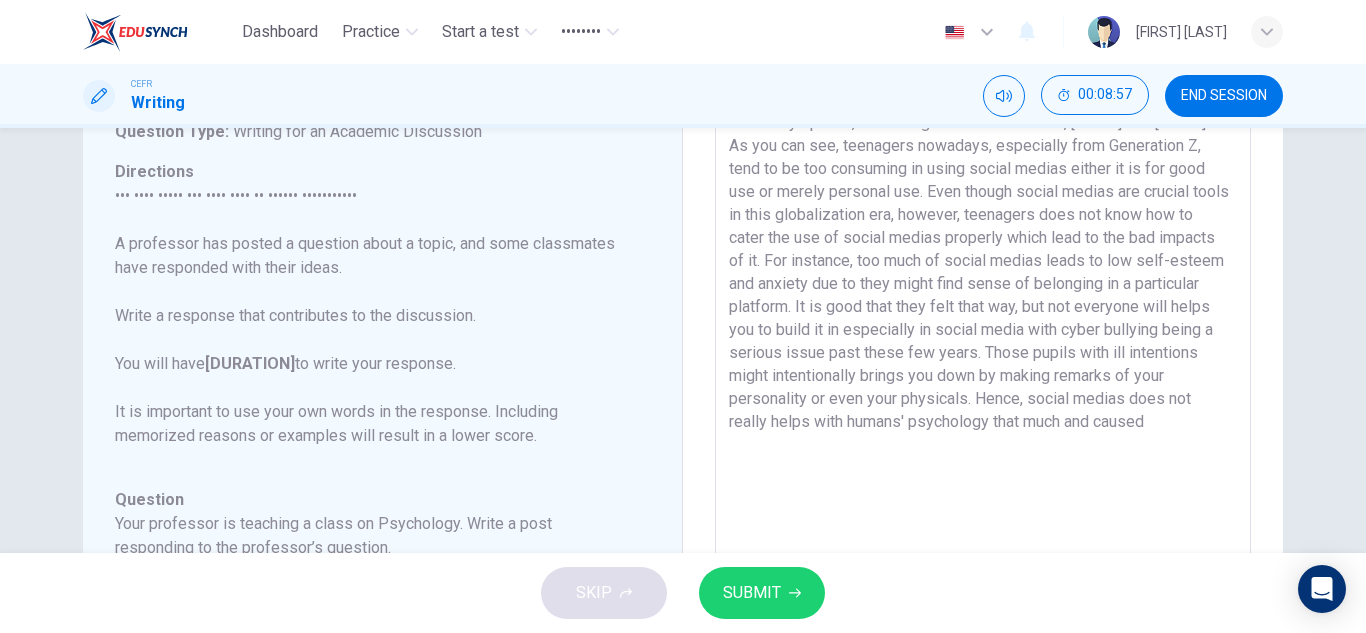 drag, startPoint x: 1202, startPoint y: 434, endPoint x: 1097, endPoint y: 427, distance: 105.23308 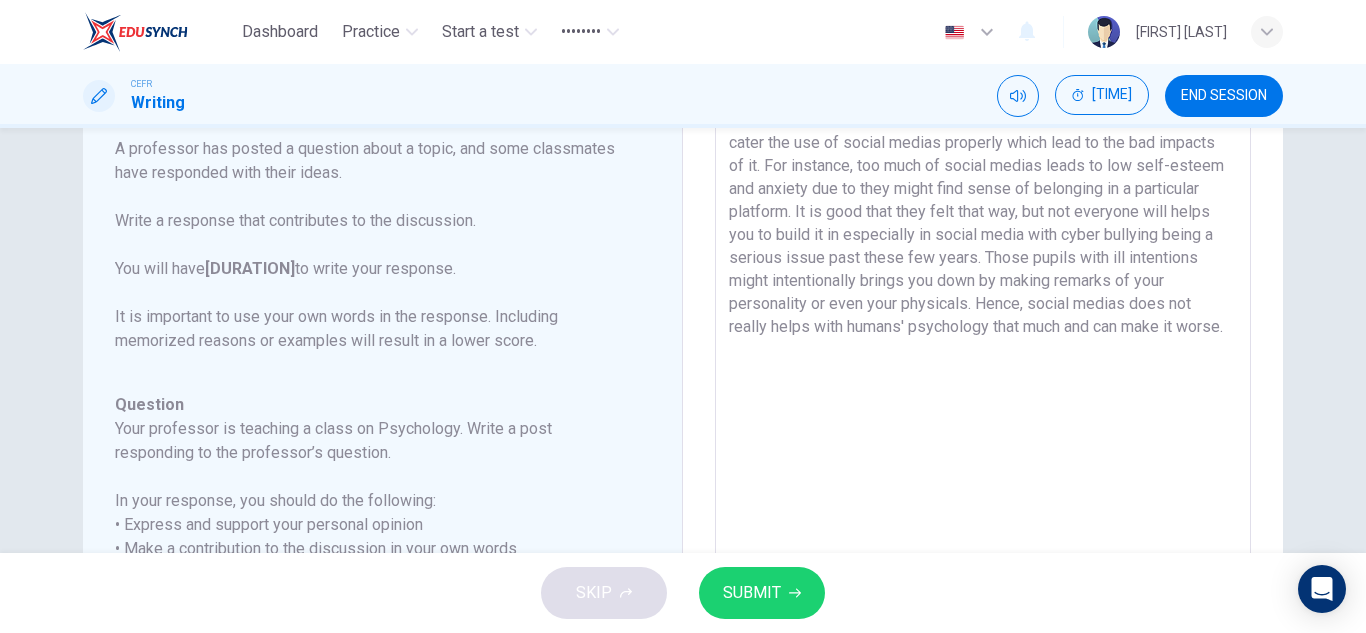 scroll, scrollTop: 247, scrollLeft: 0, axis: vertical 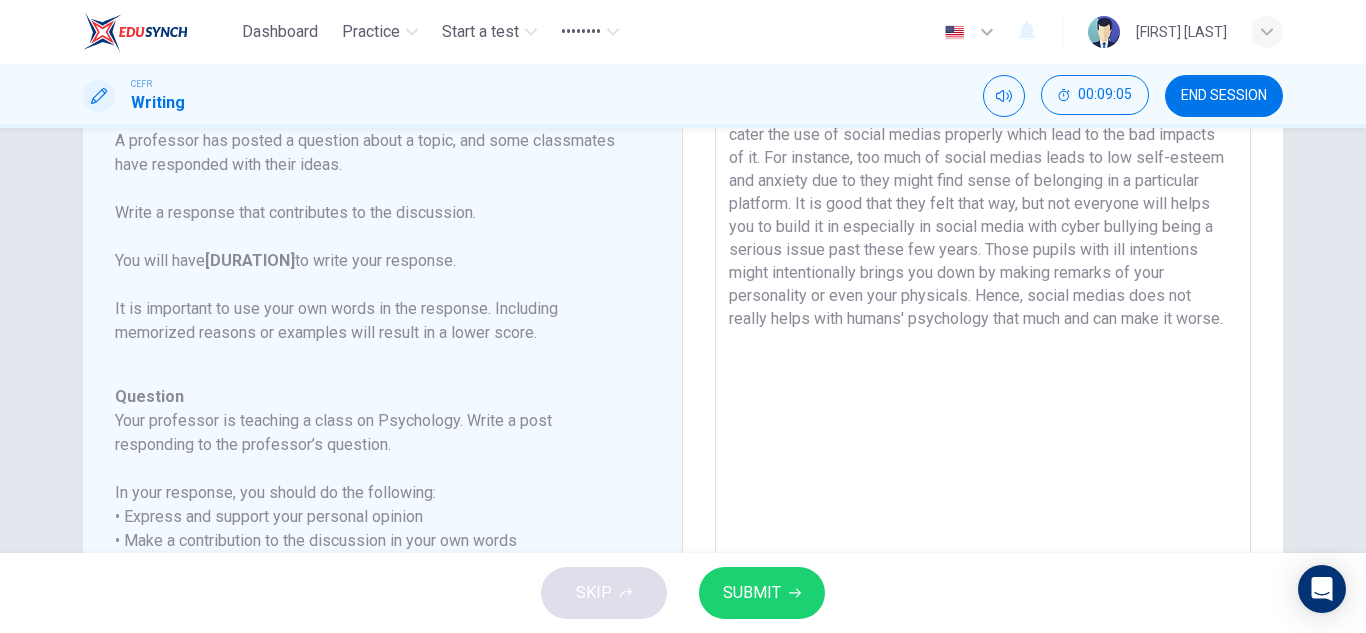 type on "As for my opinion, i would agree to both of them, [FIRST] and [FIRST]. As you can see, teenagers nowadays, especially from Generation Z, tend to be too consuming in using social medias either it is for good use or merely personal use. Even though social medias are crucial tools in this globalization era, however, teenagers does not know how to cater the use of social medias properly which lead to the bad impacts of it. For instance, too much of social medias leads to low self-esteem and anxiety due to they might find sense of belonging in a particular platform. It is good that they felt that way, but not everyone will helps you to build it in especially in social media with cyber bullying being a serious issue past these few years. Those pupils with ill intentions might intentionally brings you down by making remarks of your personality or even your physicals. Hence, social medias does not really helps with humans' psychology that much and can make it worse." 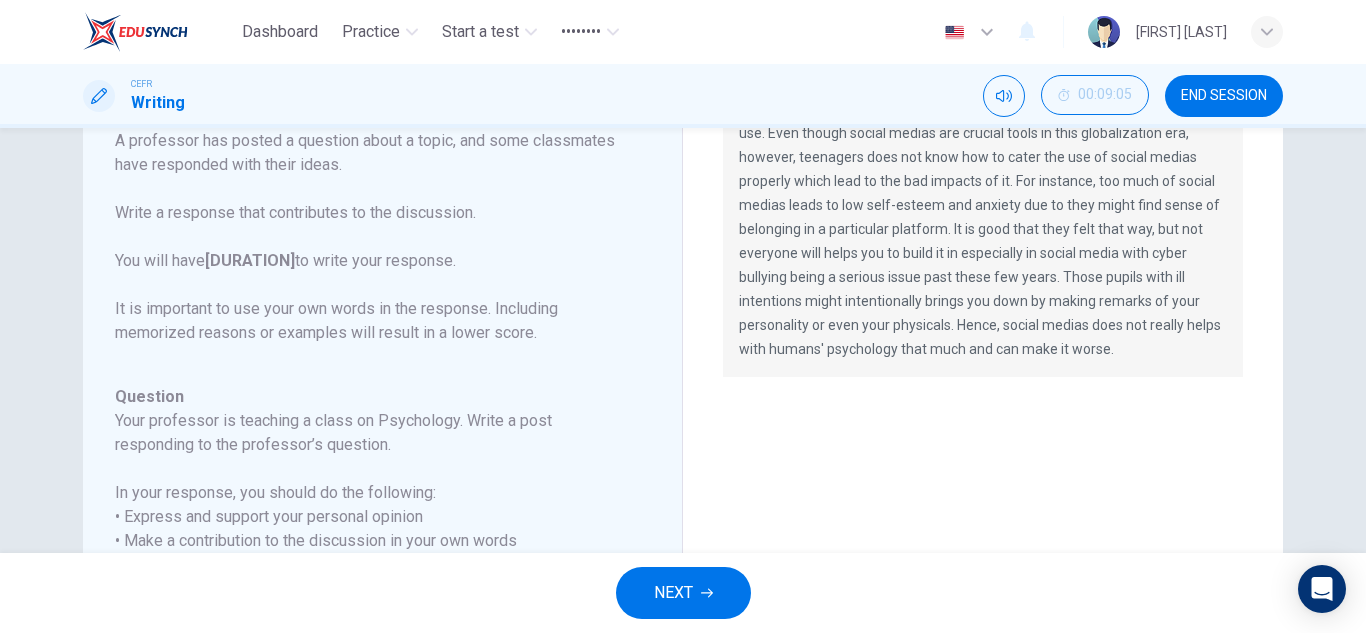 scroll, scrollTop: 0, scrollLeft: 0, axis: both 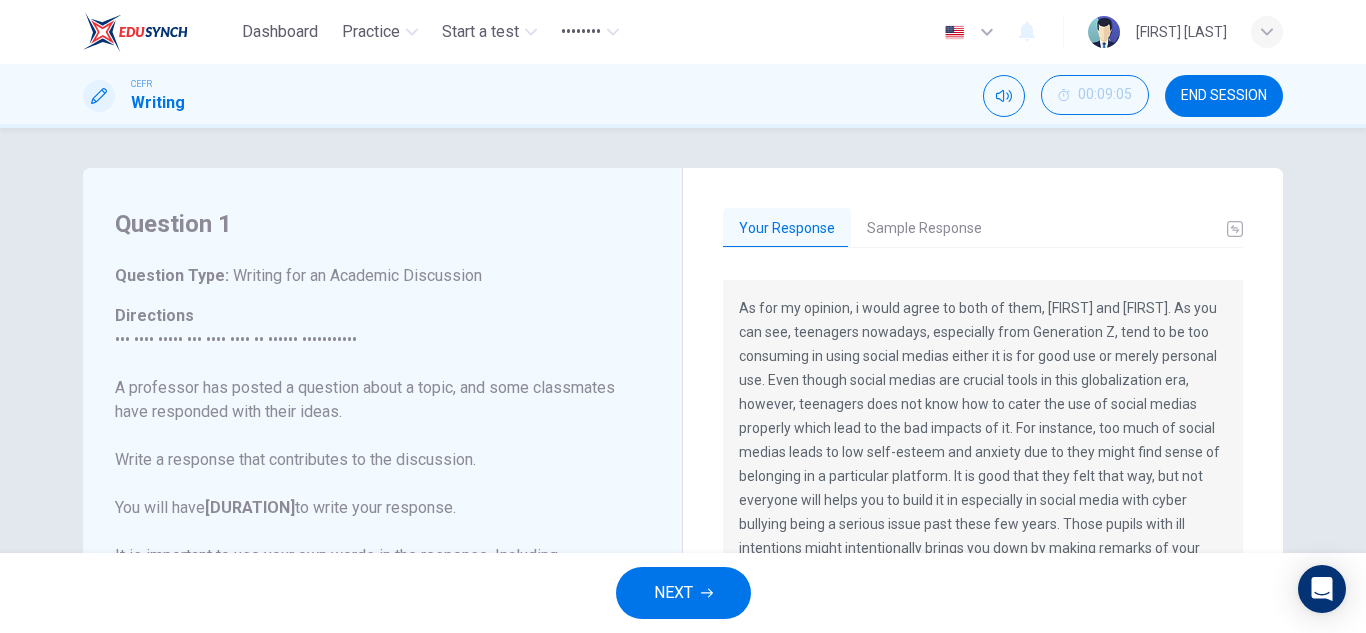 click on "Your Response Sample Response As for my opinion, i would agree to both of them, [FIRST] and [FIRST]. As you can see, teenagers nowadays, especially from Generation Z, tend to be too consuming in using social medias either it is for good use or merely personal use. Even though social medias are crucial tools in this globalization era, however, teenagers does not know how to cater the use of social medias properly which lead to the bad impacts of it. For instance, too much of social medias leads to low self-esteem and anxiety due to they might find sense of belonging in a particular platform. It is good that they felt that way, but not everyone will helps you to build it in especially in social media with cyber bullying being a serious issue past these few years. Those pupils with ill intentions might intentionally brings you down by making remarks of your personality or even your physicals. Hence, social medias does not really helps with humans' psychology that much and can make it worse." at bounding box center [983, 573] 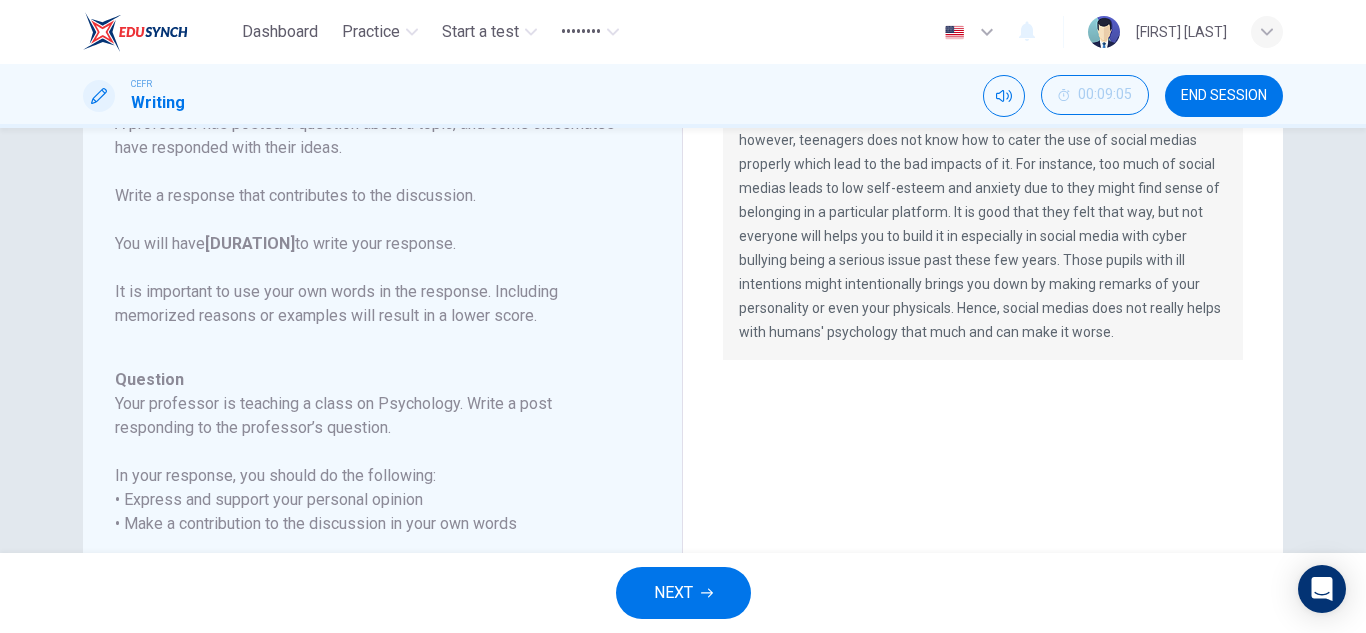 scroll, scrollTop: 0, scrollLeft: 0, axis: both 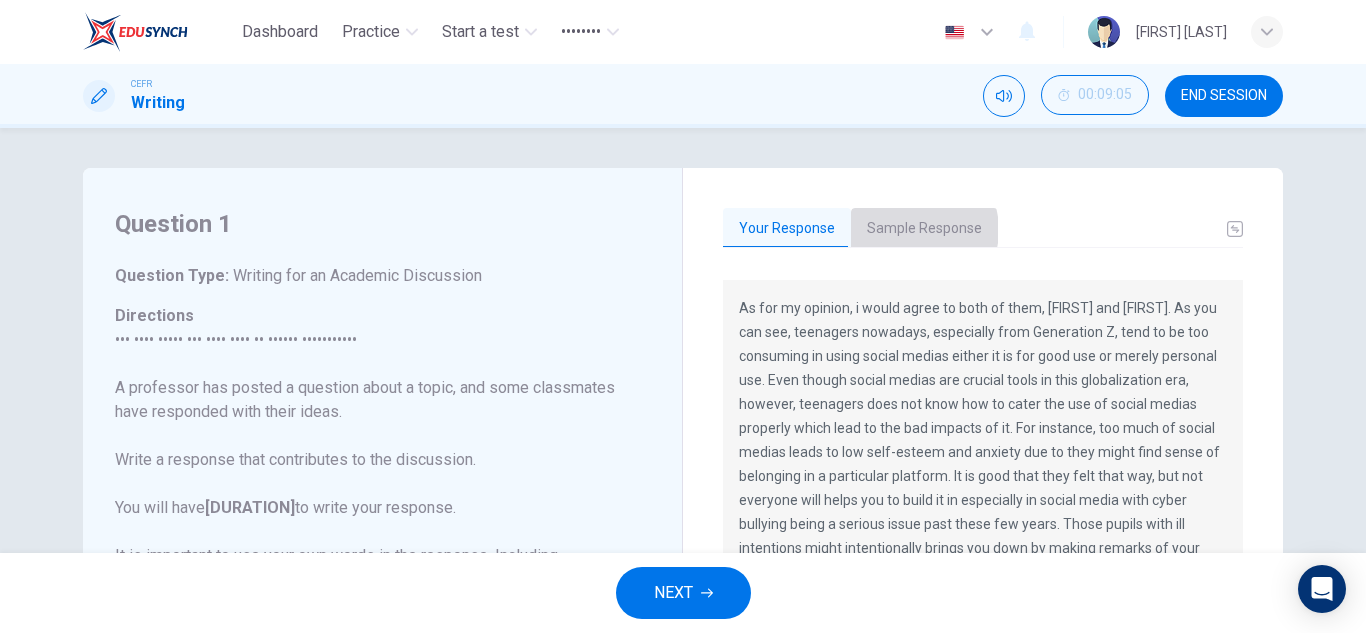 click on "Sample Response" at bounding box center (924, 229) 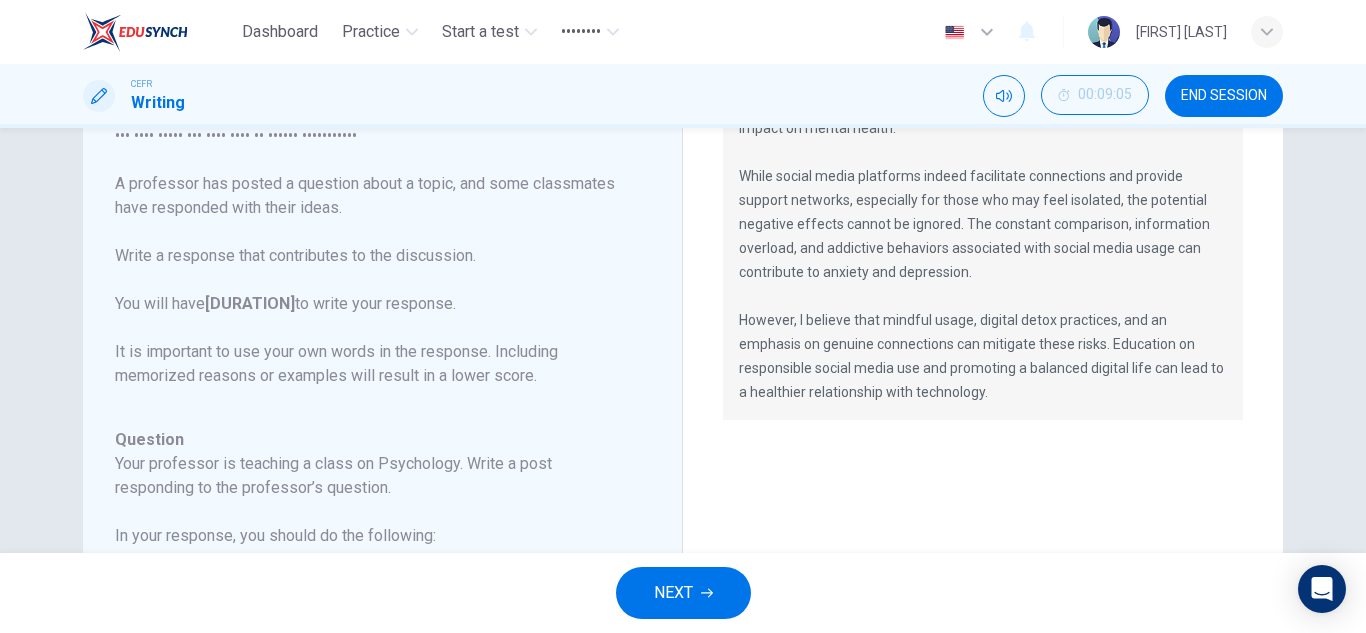 scroll, scrollTop: 206, scrollLeft: 0, axis: vertical 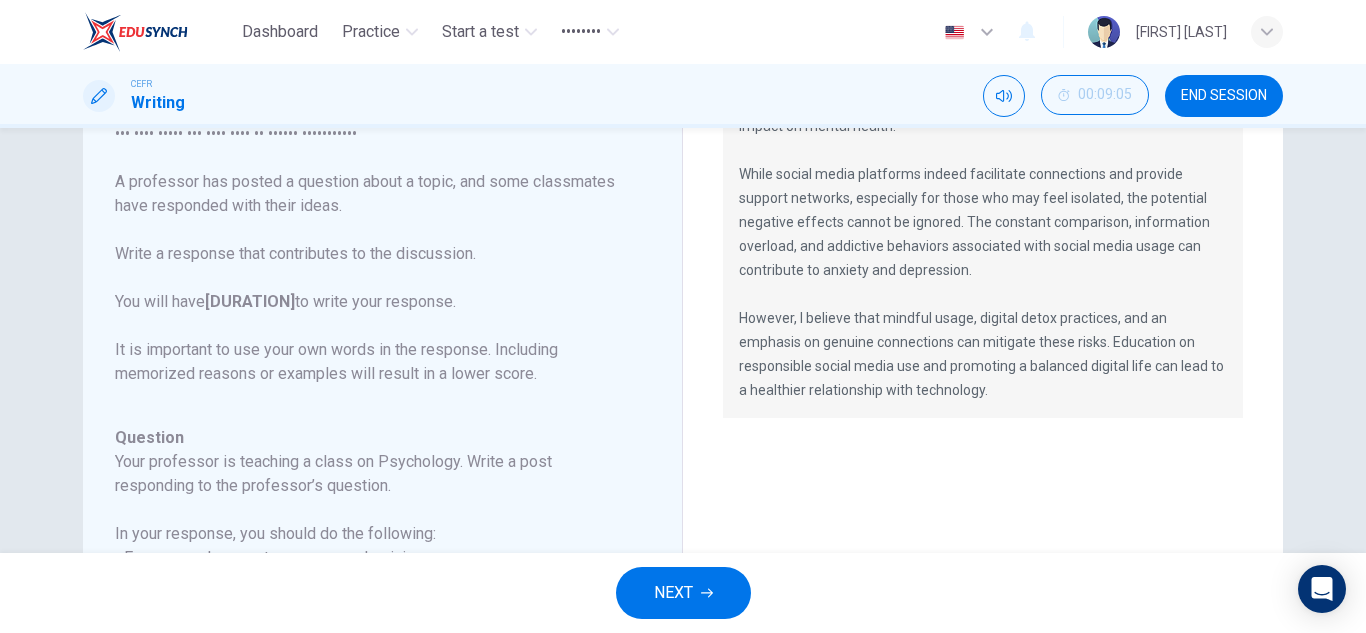 drag, startPoint x: 933, startPoint y: 389, endPoint x: 750, endPoint y: 154, distance: 297.84897 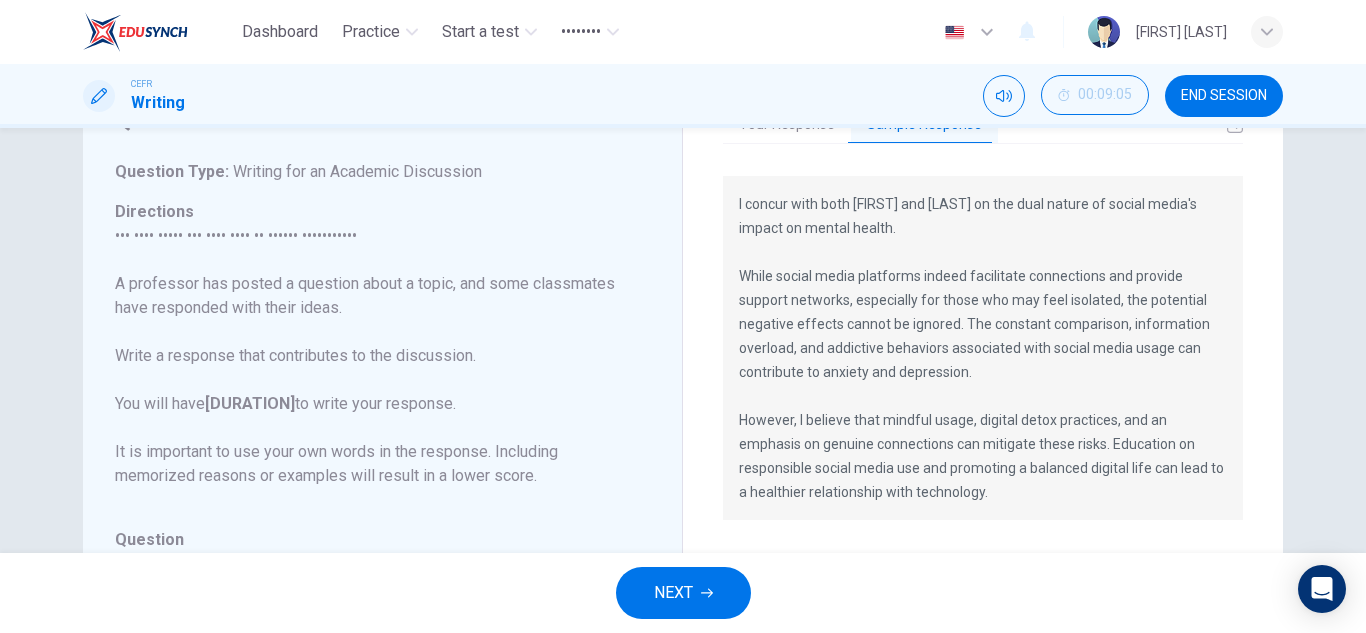 scroll, scrollTop: 96, scrollLeft: 0, axis: vertical 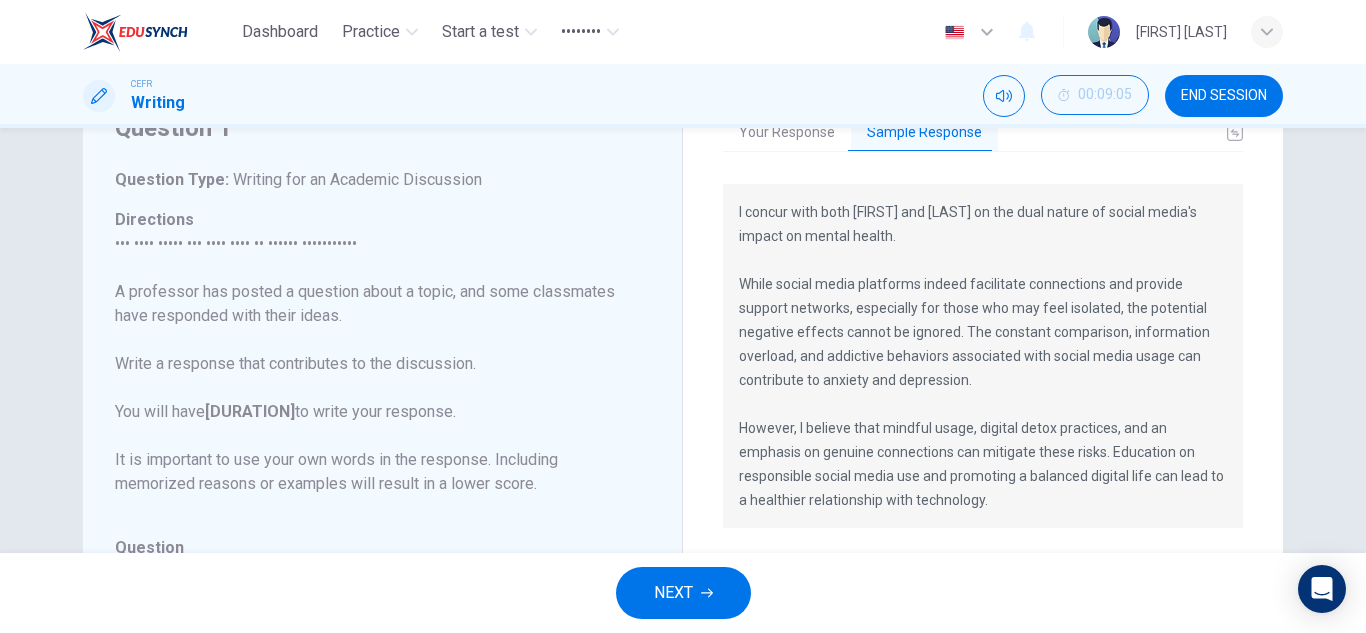 drag, startPoint x: 735, startPoint y: 211, endPoint x: 904, endPoint y: 490, distance: 326.1932 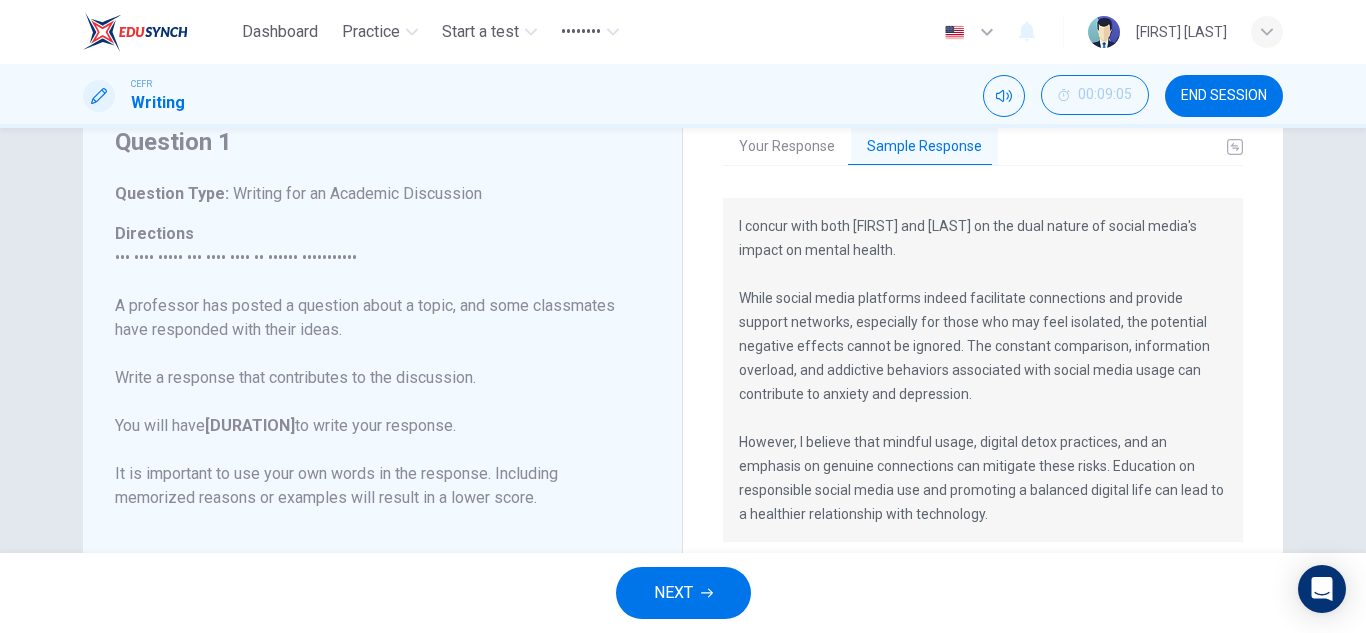 scroll, scrollTop: 0, scrollLeft: 0, axis: both 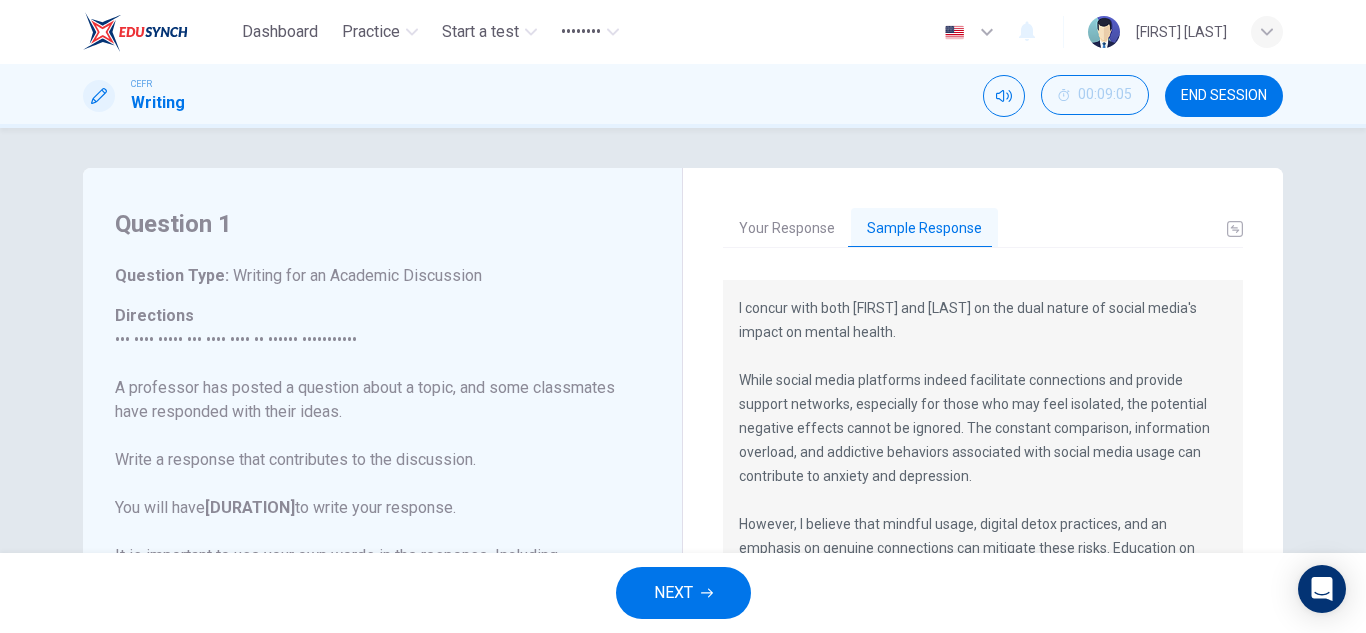 click on "END SESSION" at bounding box center (1224, 96) 